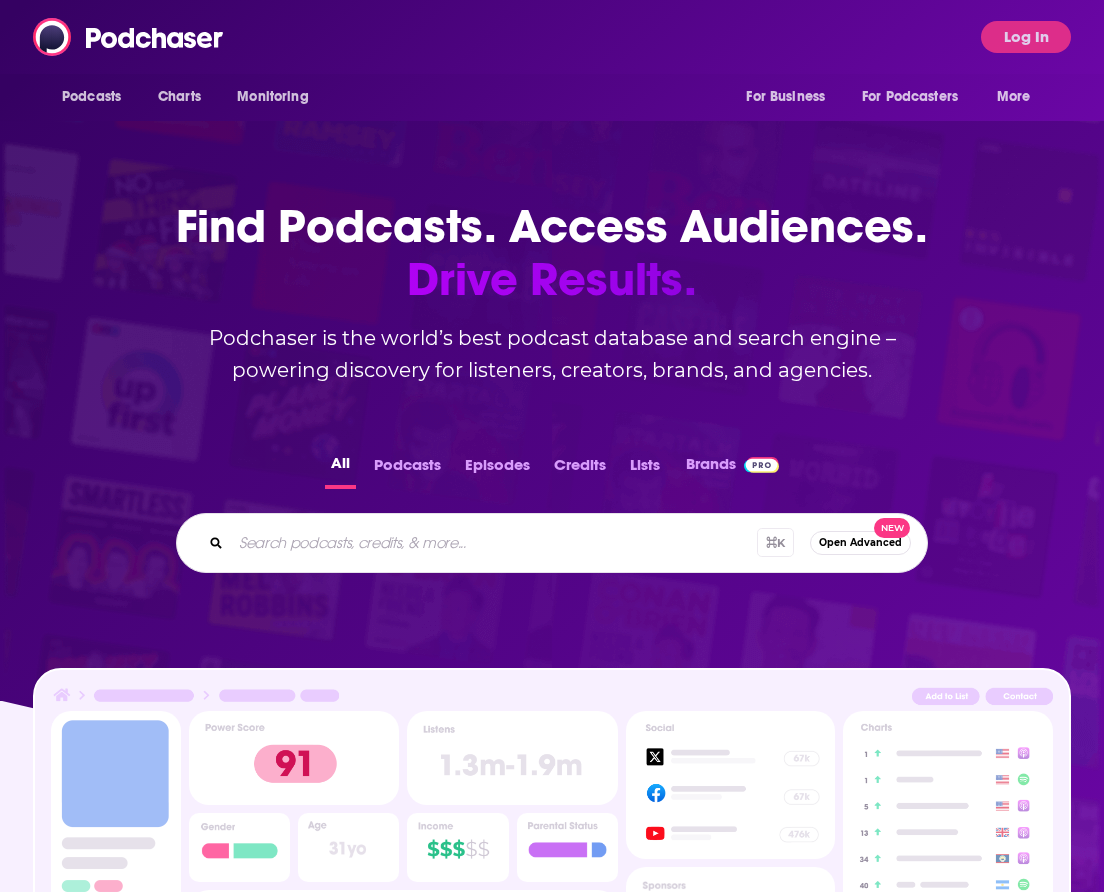 scroll, scrollTop: 0, scrollLeft: 0, axis: both 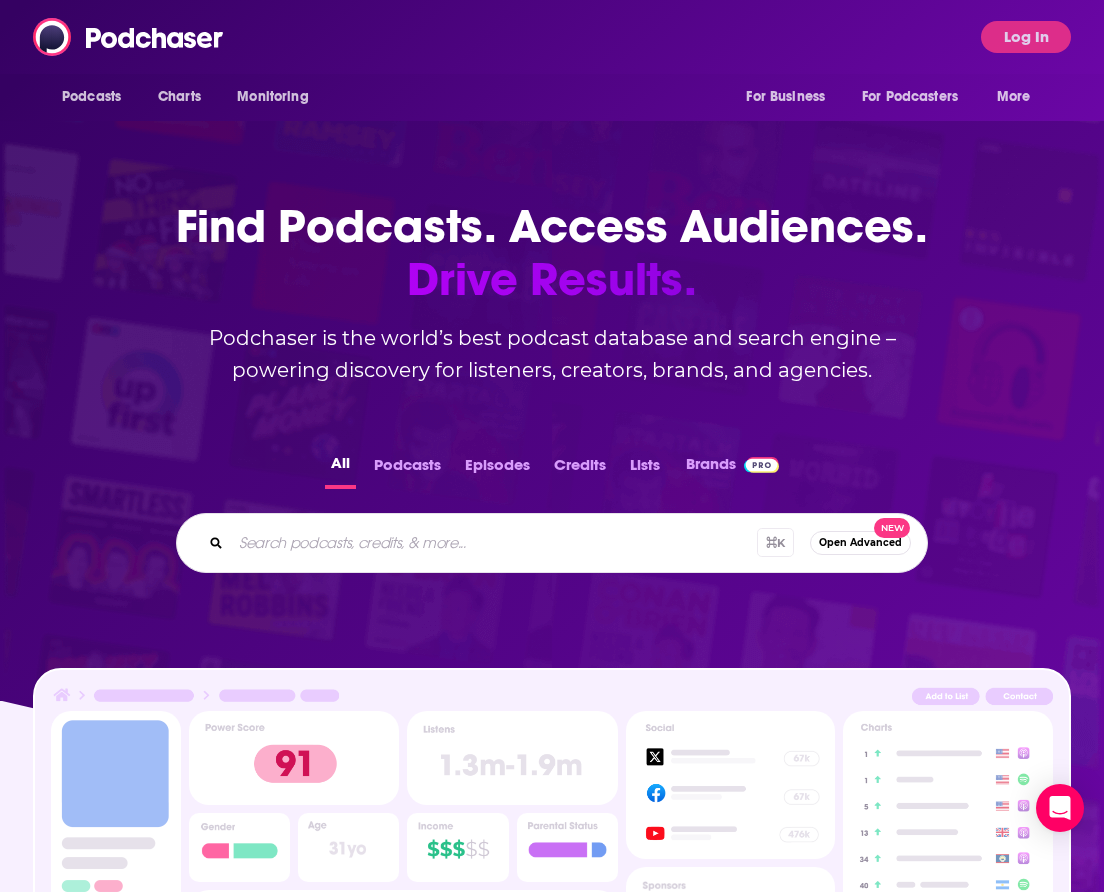 click at bounding box center [494, 543] 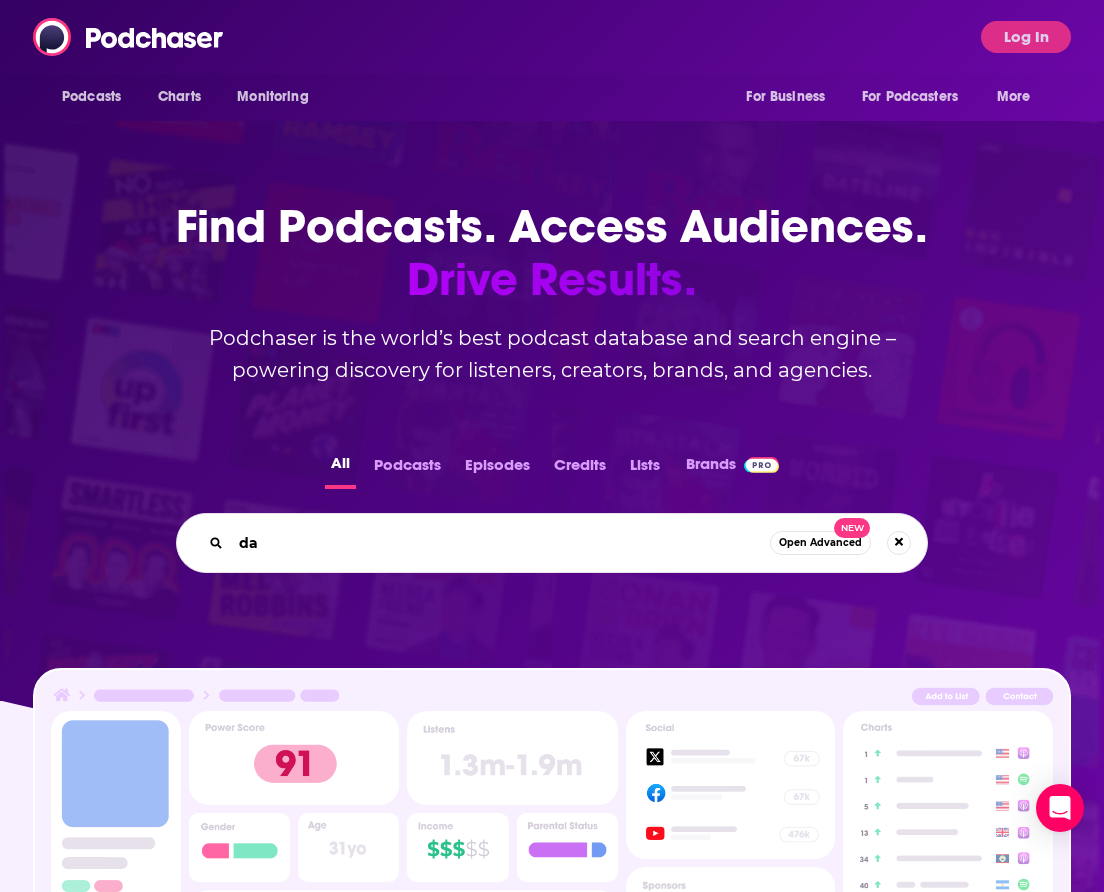 type on "d" 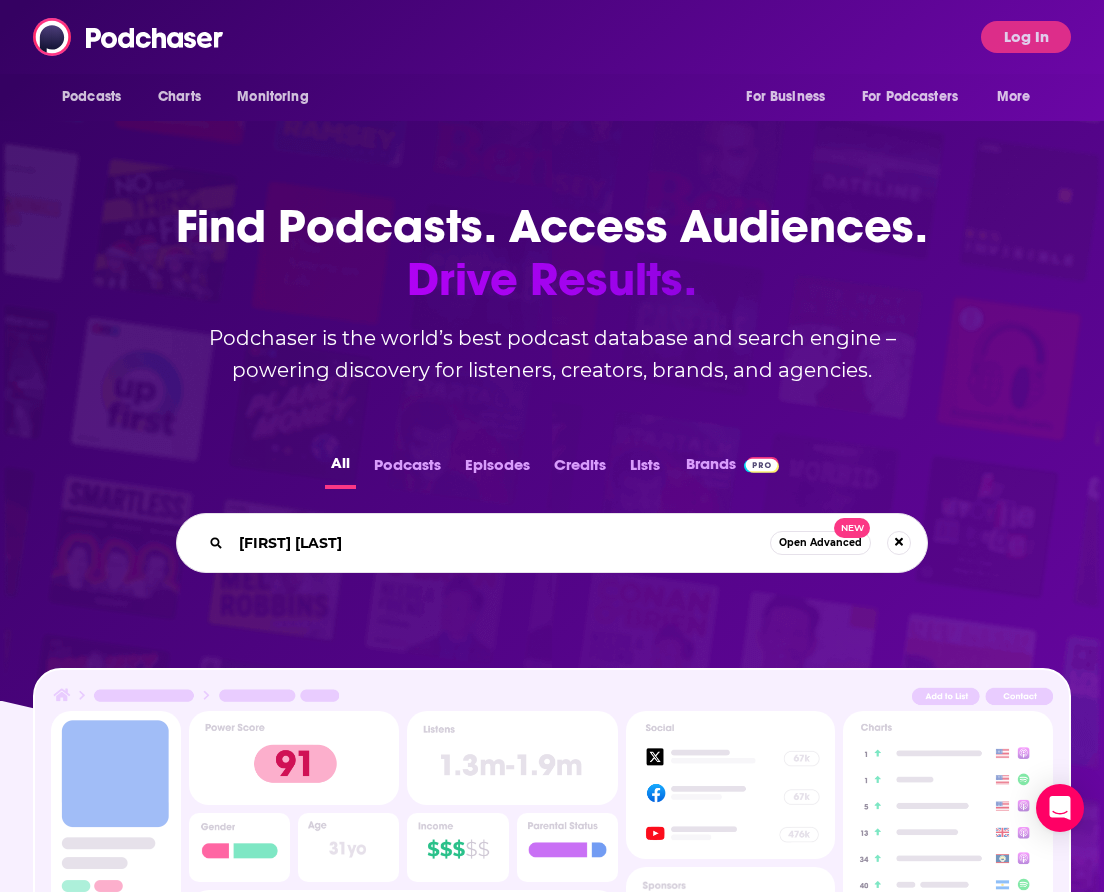 type on "[FIRST] [LAST]" 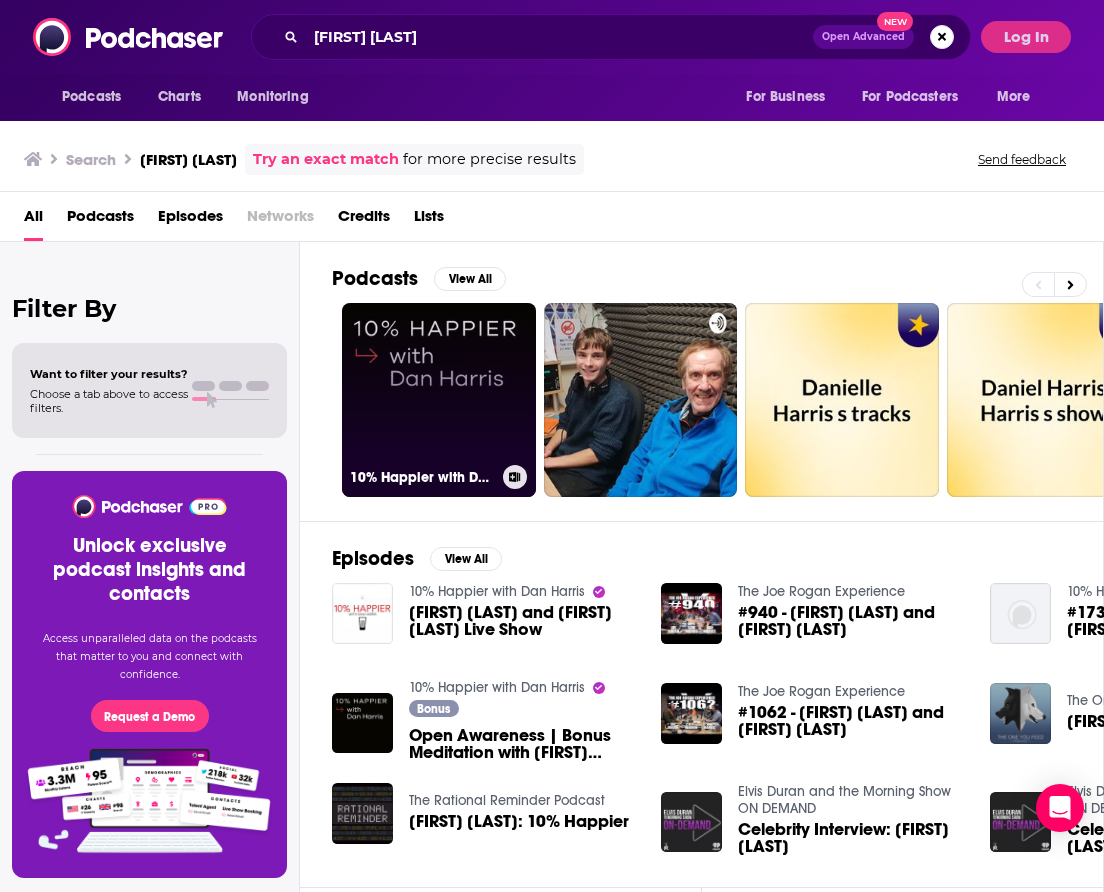 click on "10% Happier with Dan Harris" at bounding box center [439, 400] 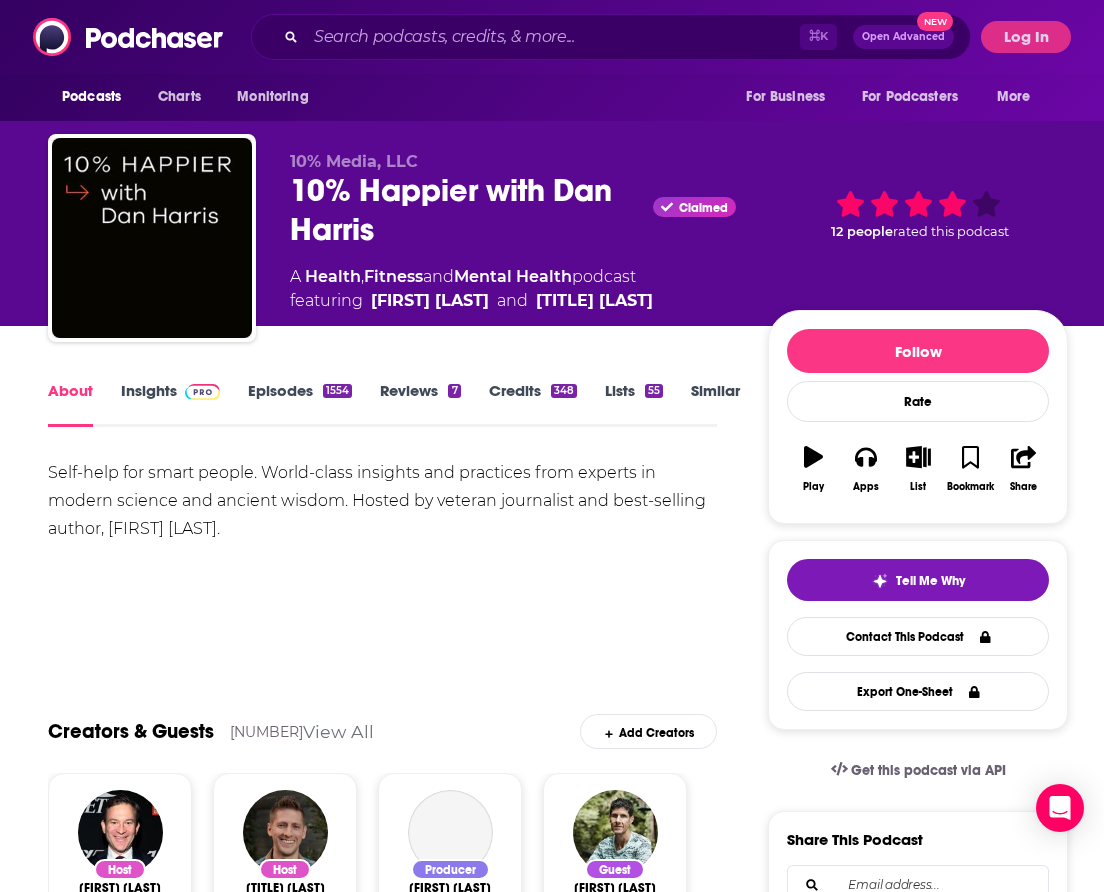 click at bounding box center [198, 390] 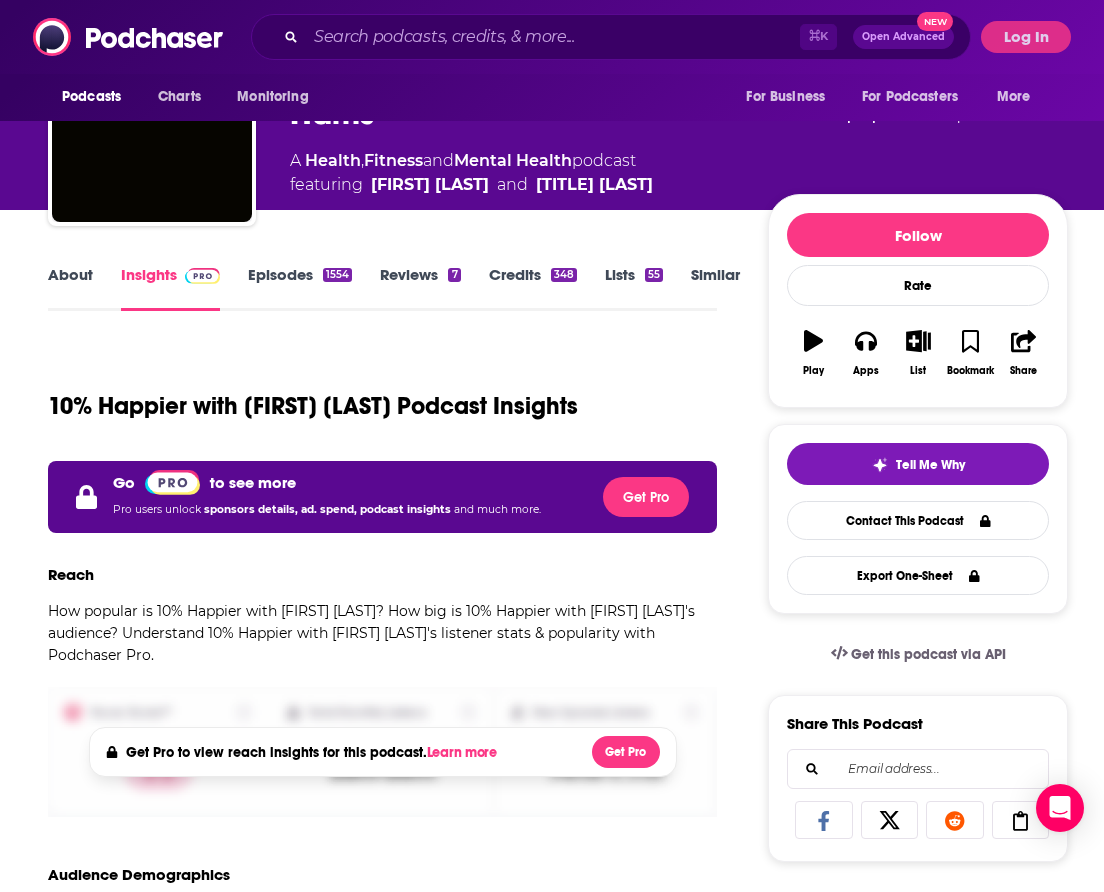 scroll, scrollTop: 108, scrollLeft: 0, axis: vertical 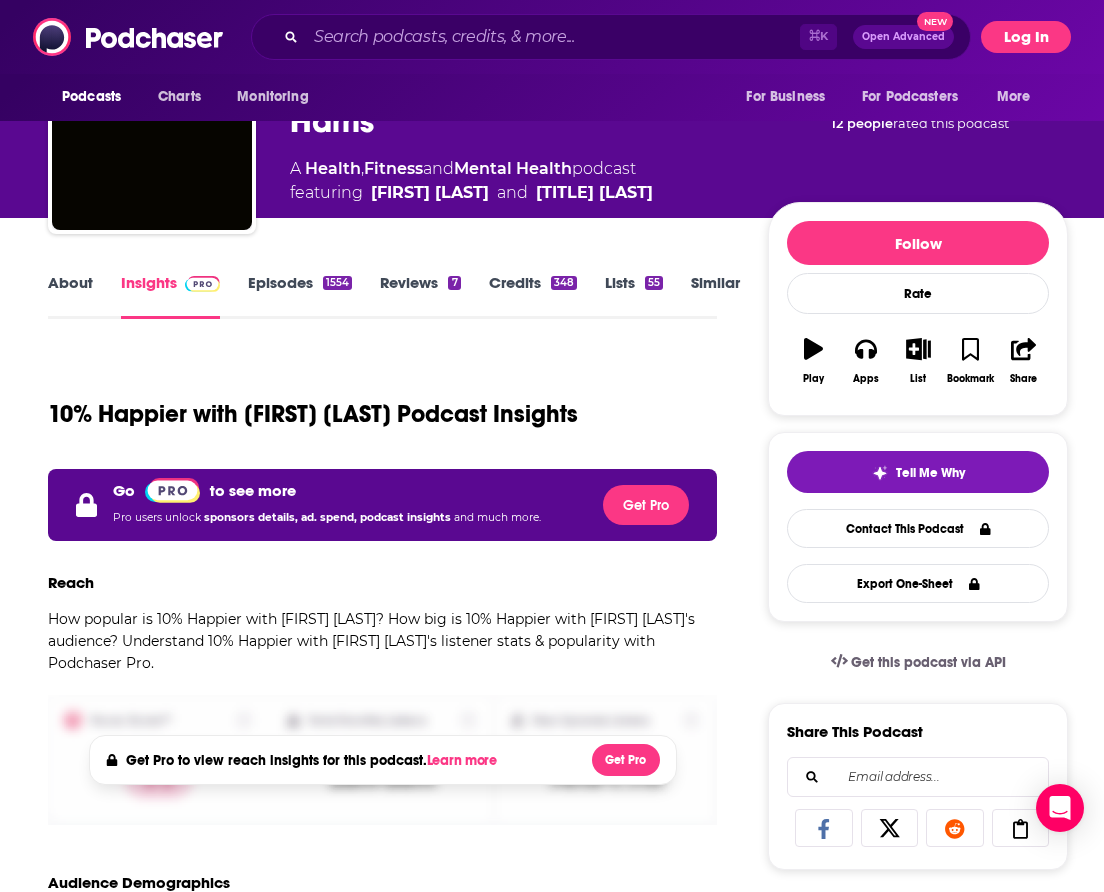 click on "Log In" at bounding box center [1026, 37] 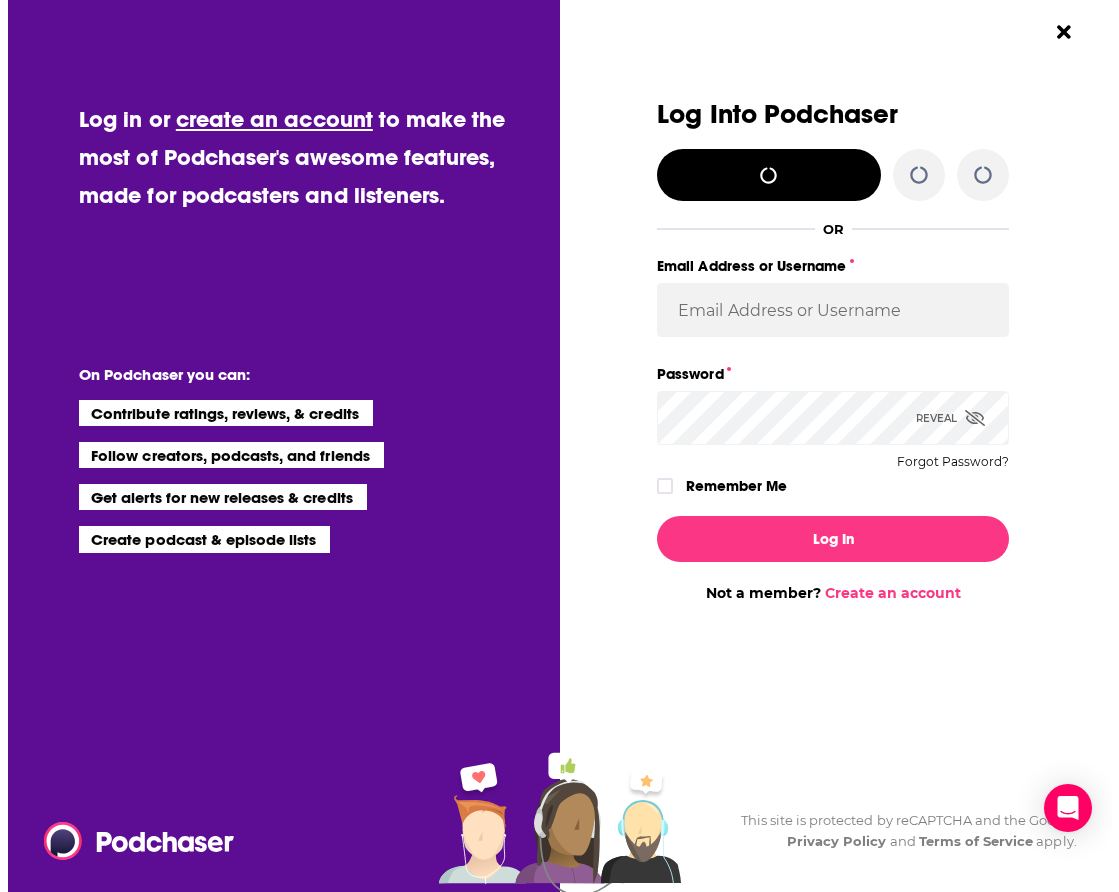 scroll, scrollTop: 0, scrollLeft: 0, axis: both 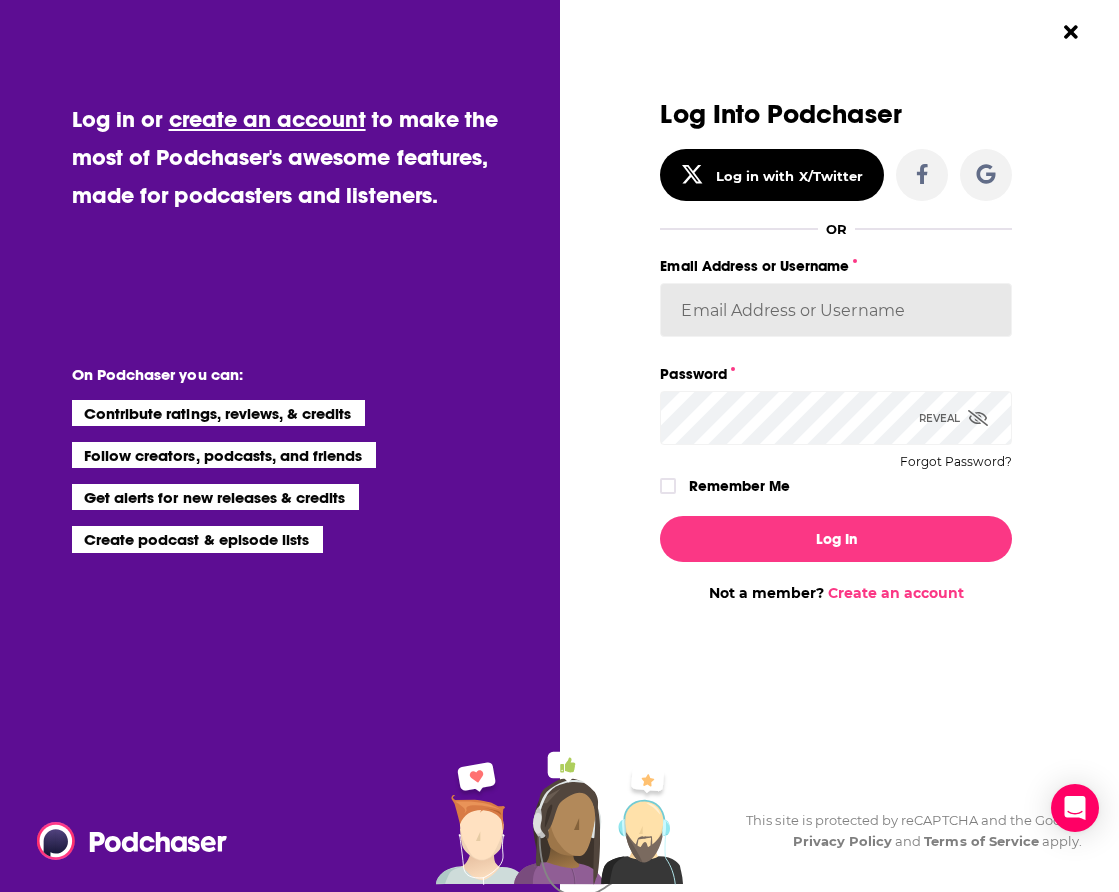 type 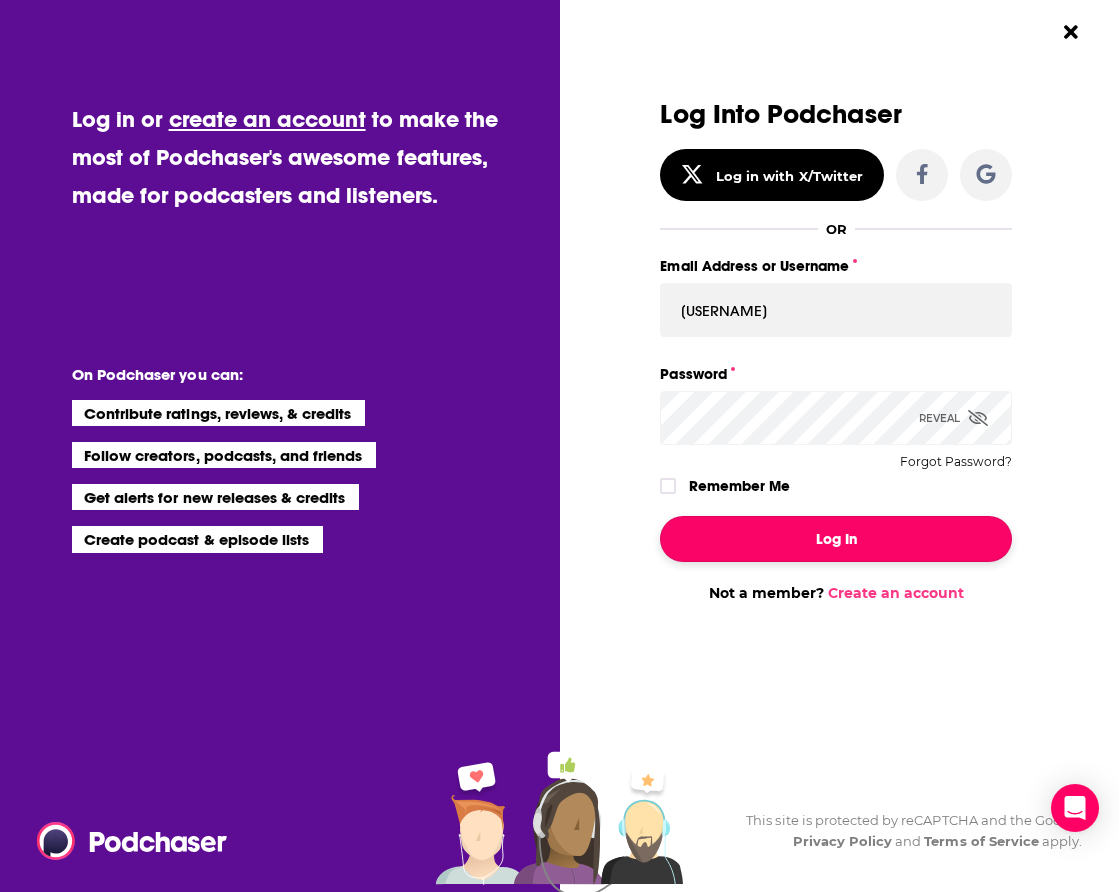 click on "Log In" at bounding box center (836, 539) 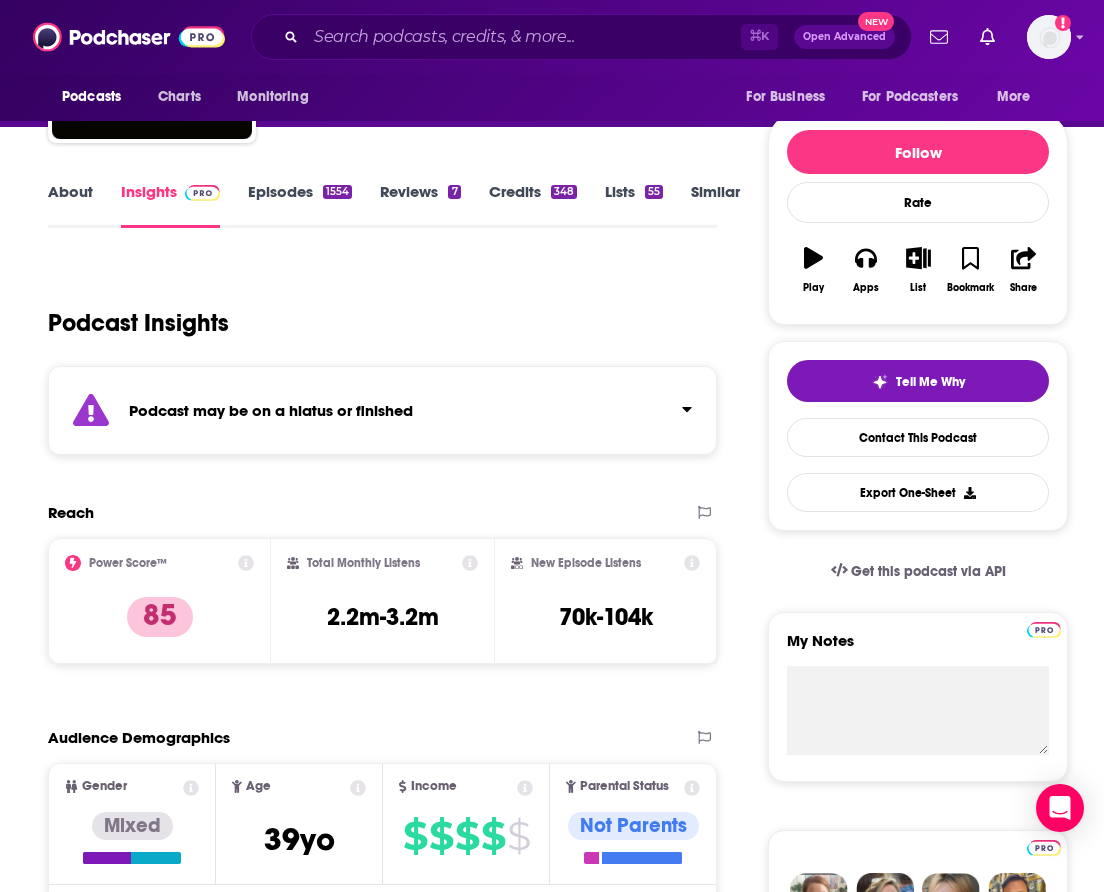 scroll, scrollTop: 183, scrollLeft: 0, axis: vertical 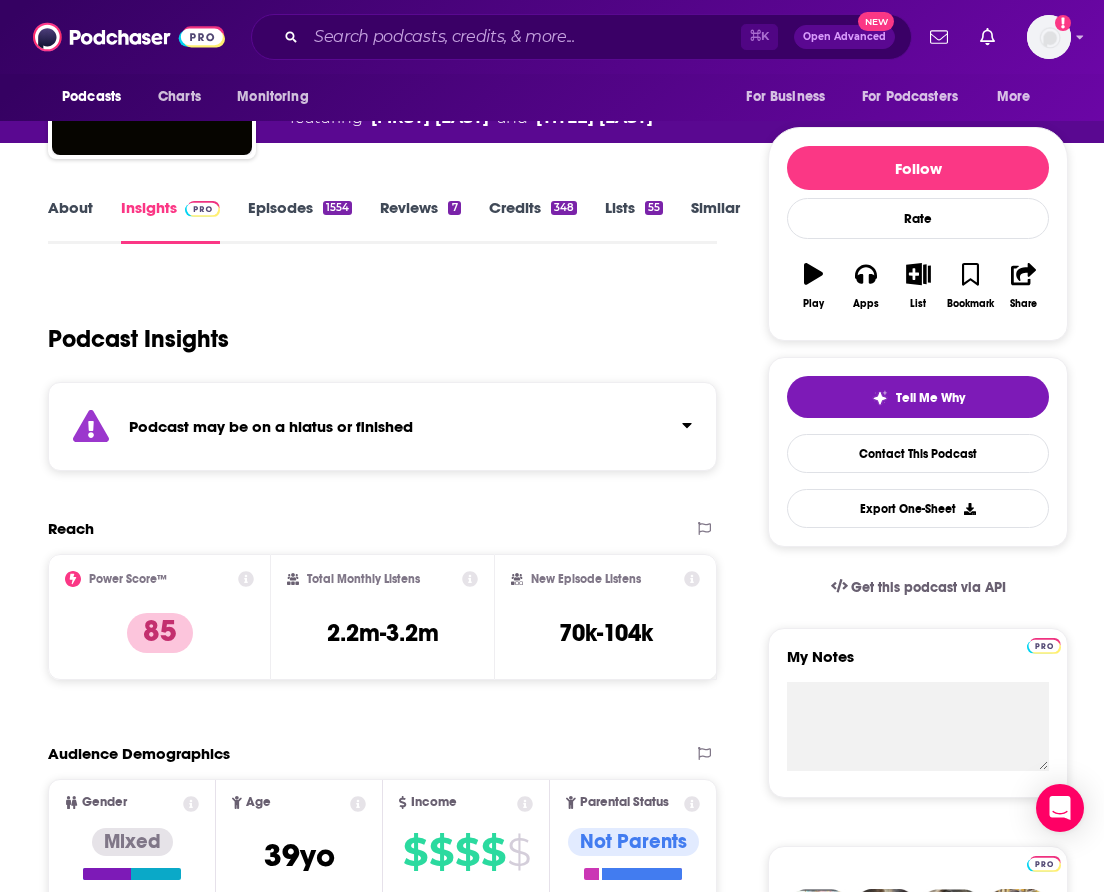 click on "Episodes [NUMBER]" at bounding box center (300, 221) 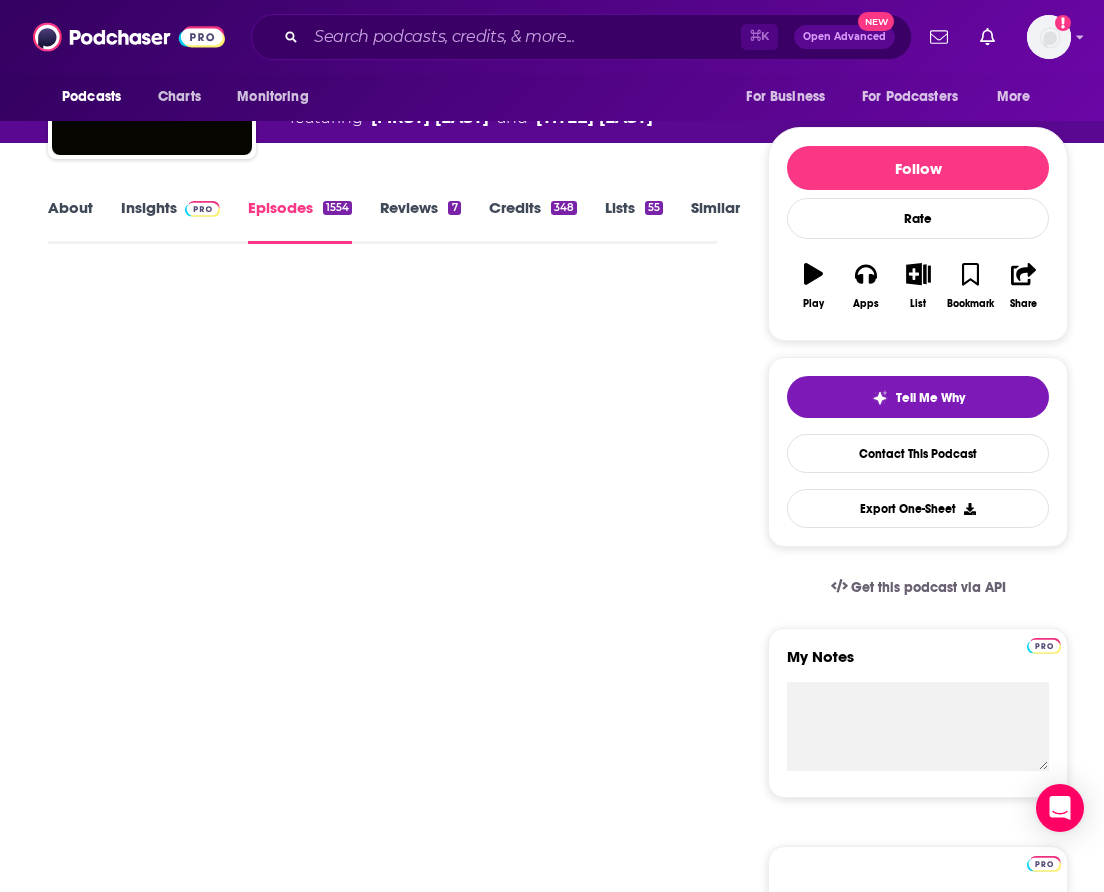 scroll, scrollTop: 0, scrollLeft: 0, axis: both 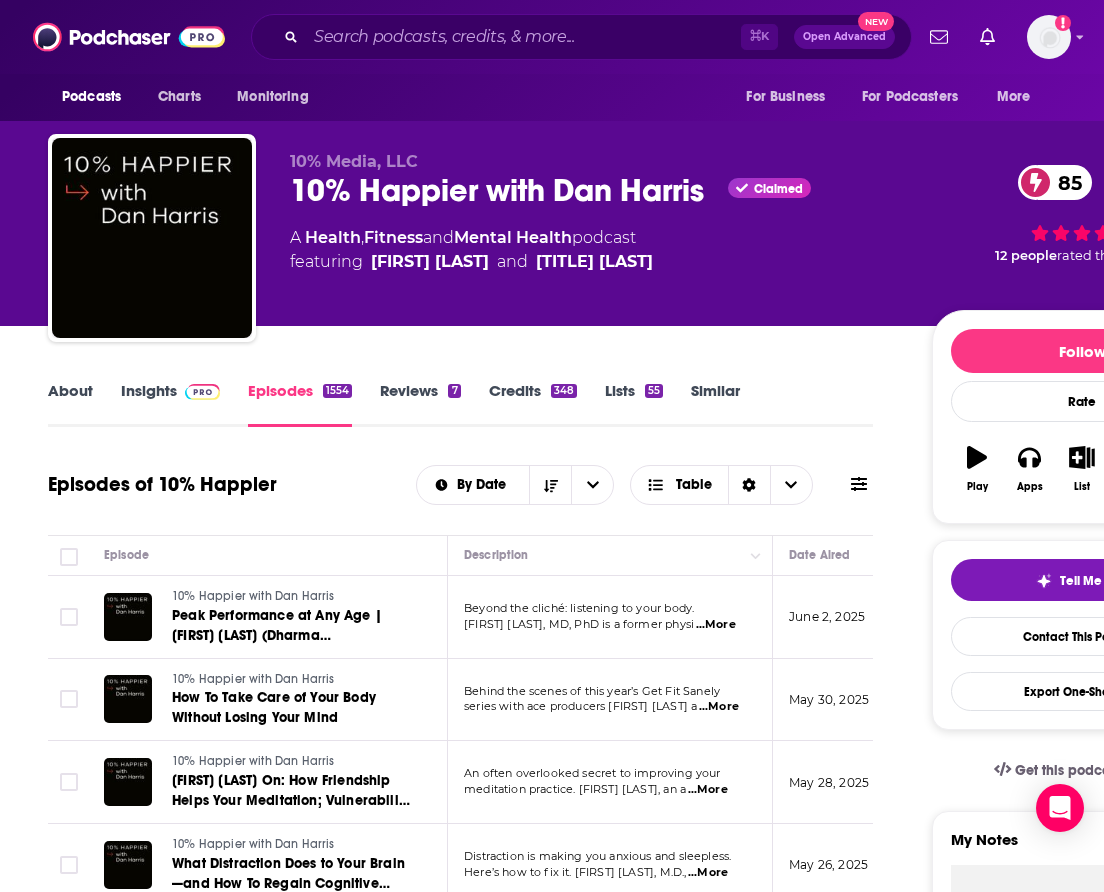 click at bounding box center [202, 392] 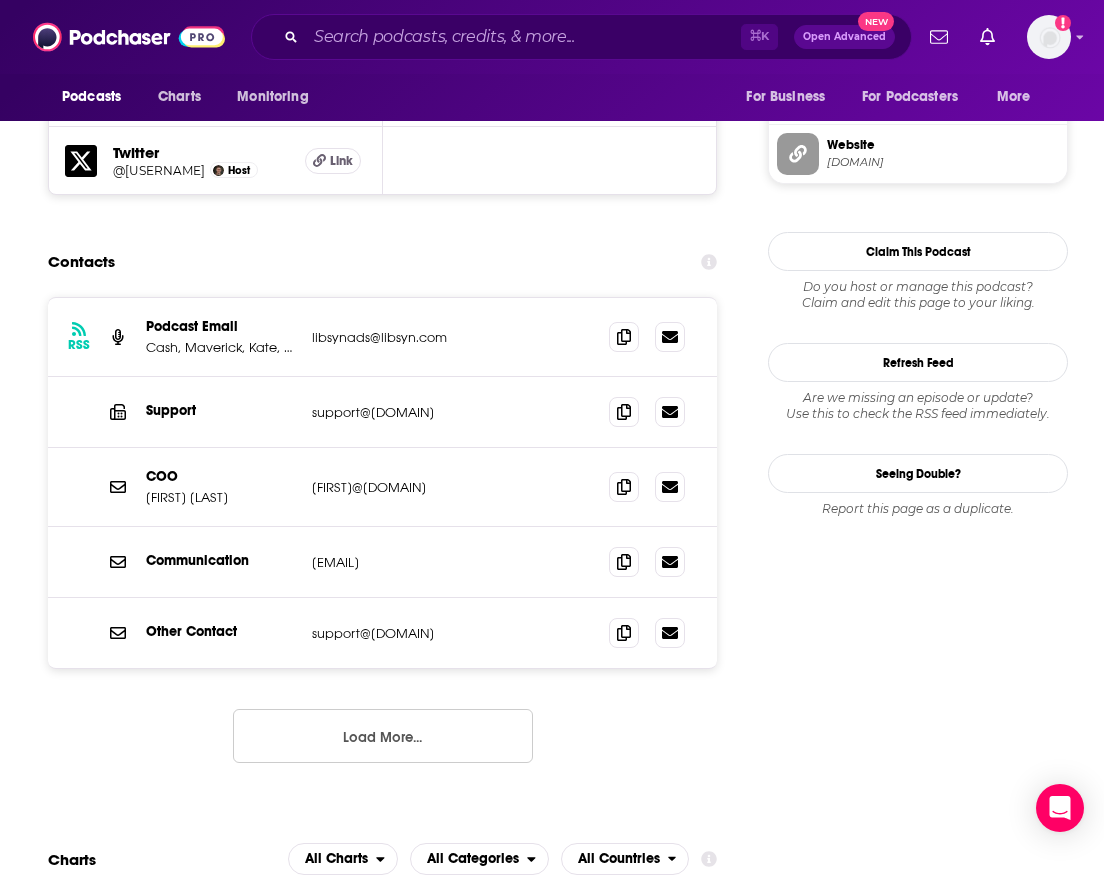 scroll, scrollTop: 1987, scrollLeft: 0, axis: vertical 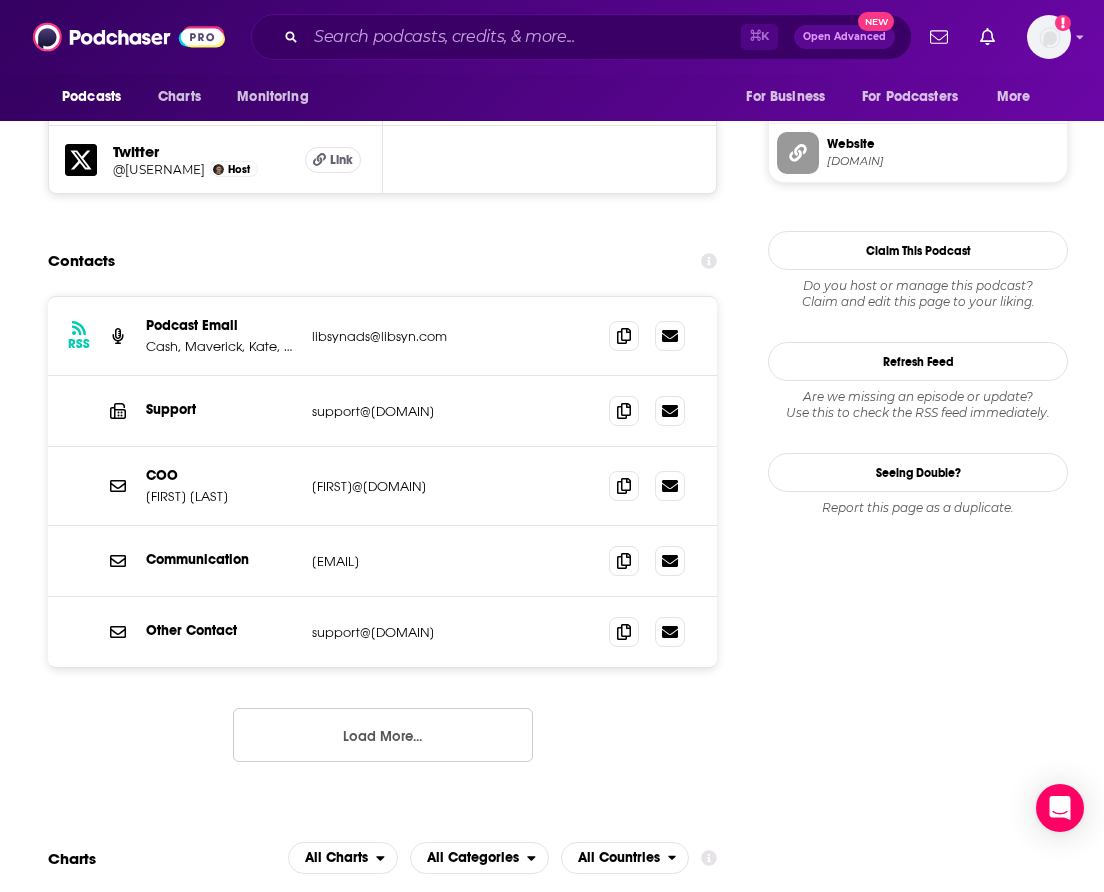 click on "Load More..." at bounding box center (383, 735) 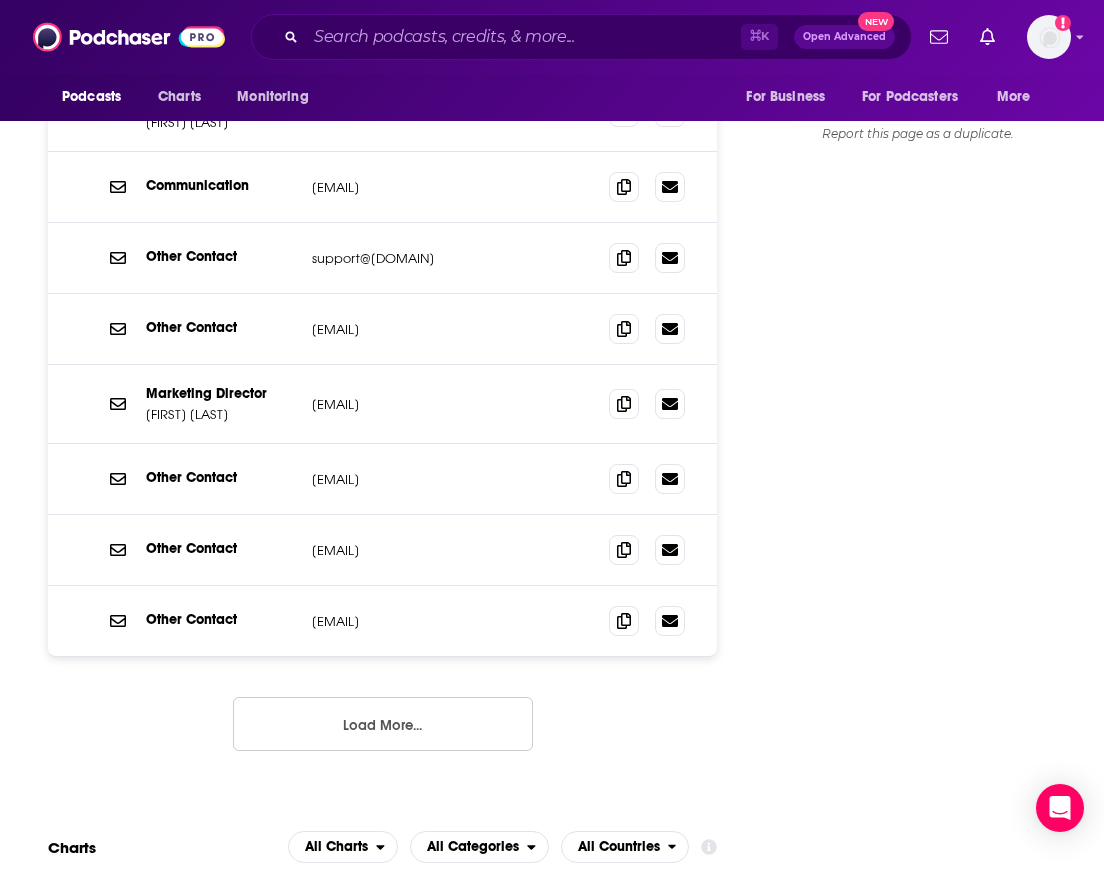 scroll, scrollTop: 2365, scrollLeft: 0, axis: vertical 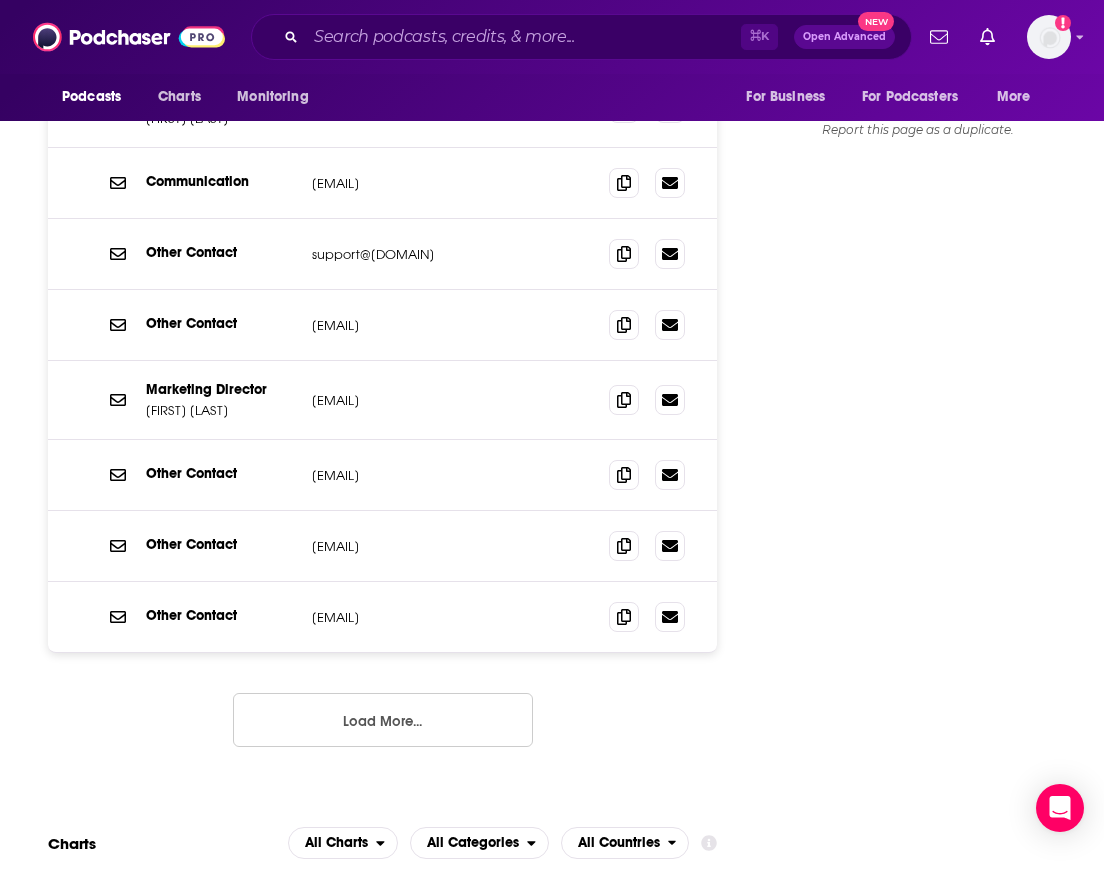 click on "Podcast Email Cash, Maverick, Kate, Harper, Kenzie [EMAIL] [EMAIL] Support [EMAIL] [EMAIL] COO [FIRST] [LAST] [EMAIL] [EMAIL] Communication [EMAIL] [EMAIL] Other Contact [EMAIL] [EMAIL] Other Contact [EMAIL] [EMAIL] Other Contact [EMAIL] [EMAIL] Load More..." at bounding box center (382, 348) 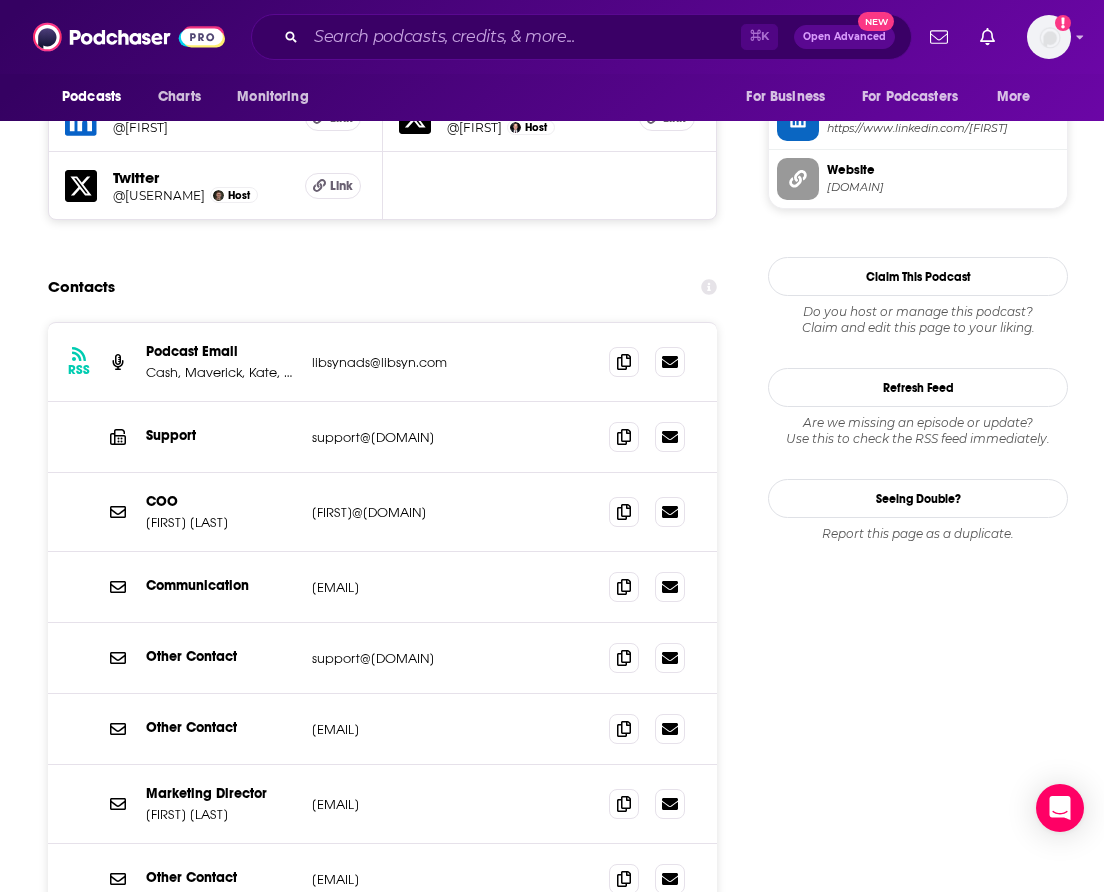 scroll, scrollTop: 1934, scrollLeft: 0, axis: vertical 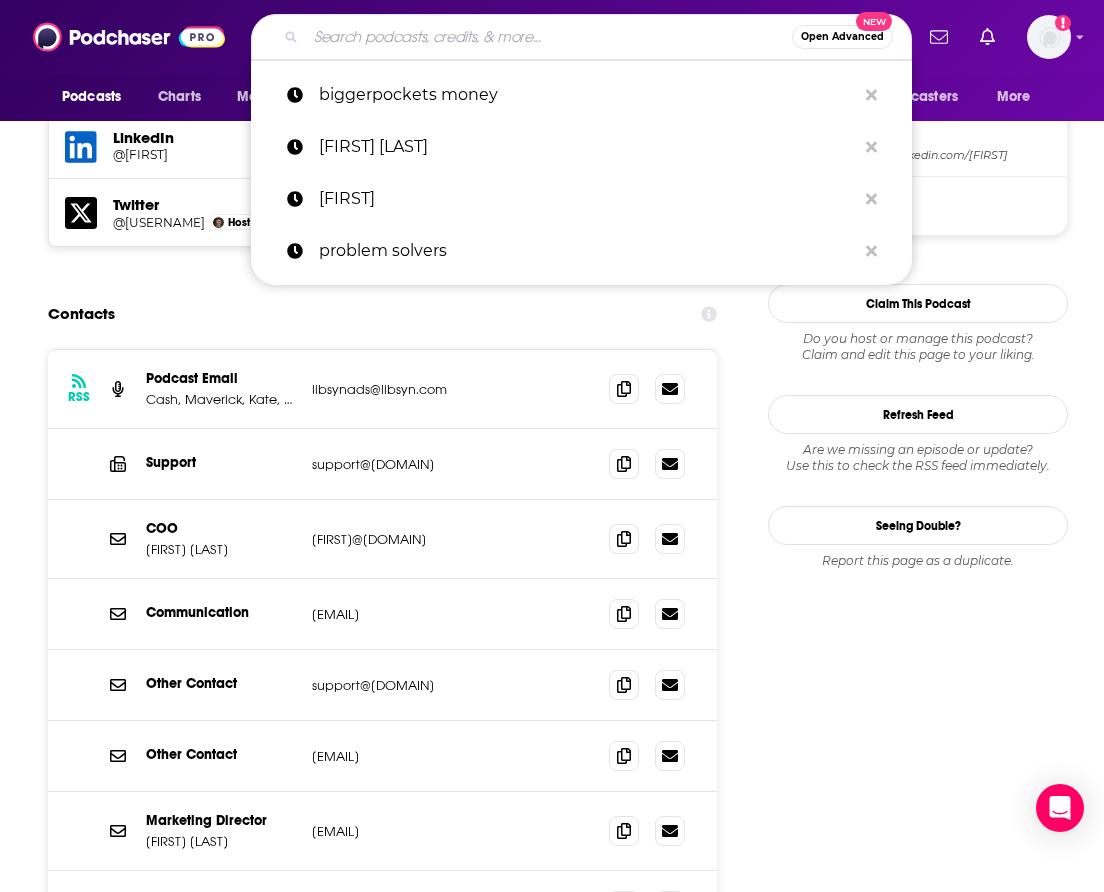 click at bounding box center (549, 37) 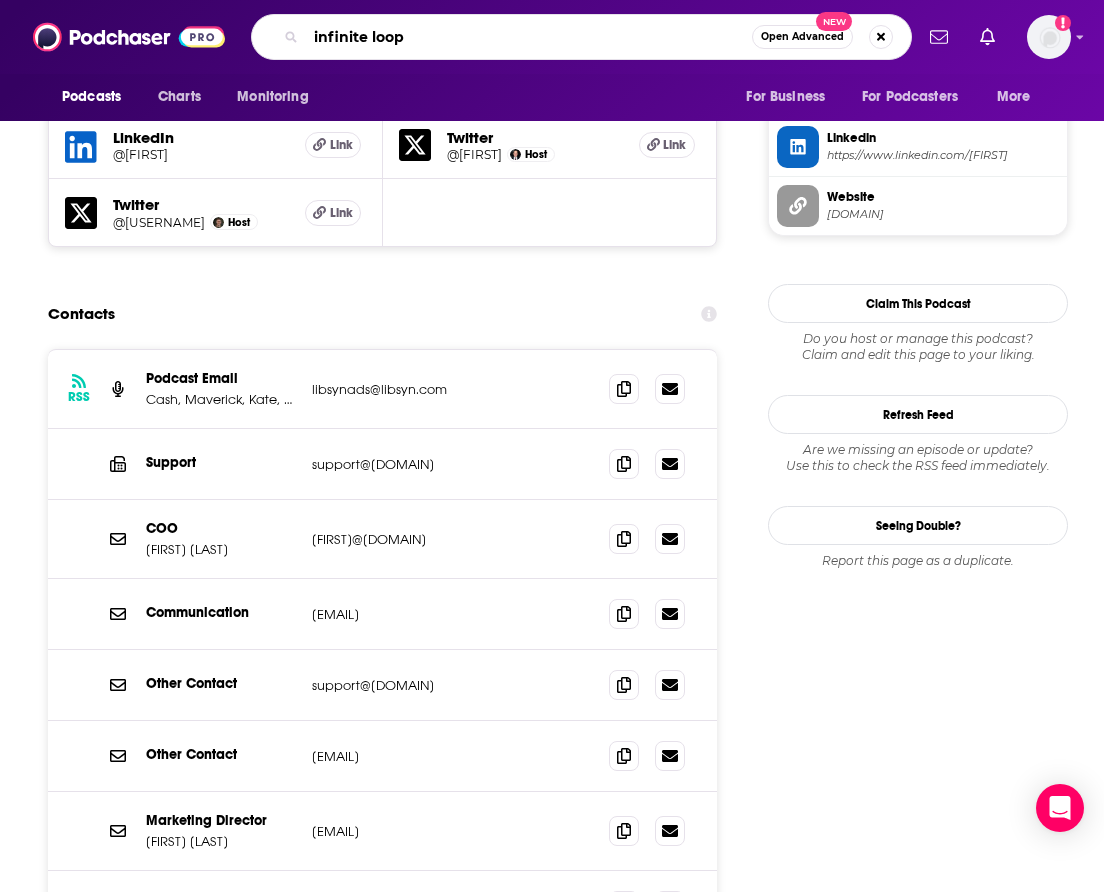 type on "infinite loops" 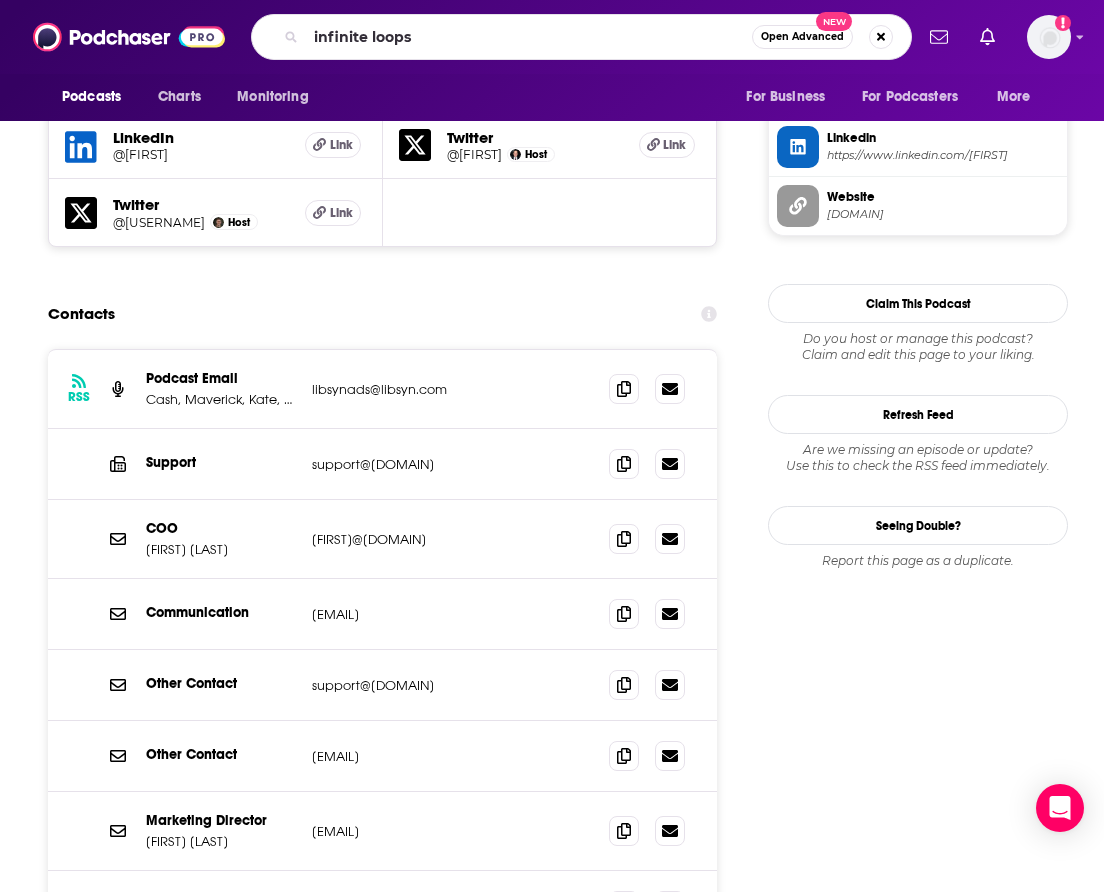 scroll, scrollTop: 0, scrollLeft: 0, axis: both 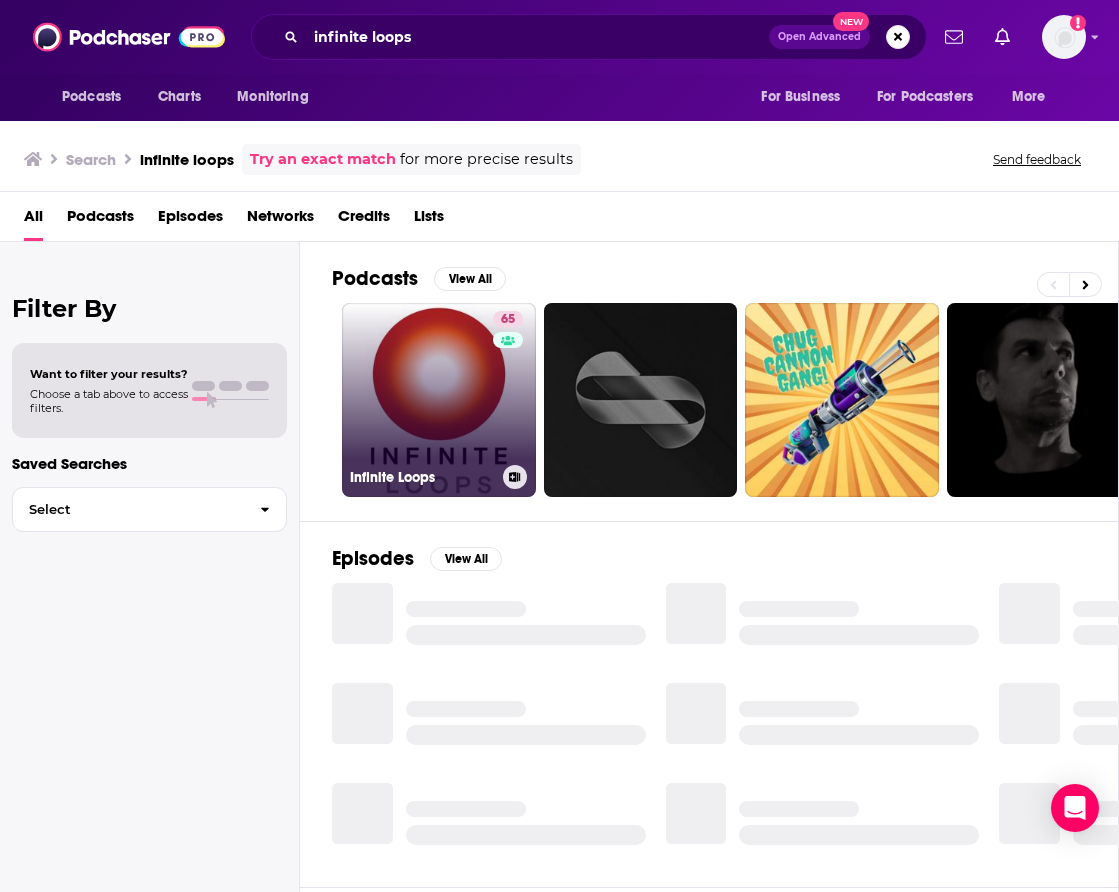click on "[NUMBER] Infinite Loops" at bounding box center (439, 400) 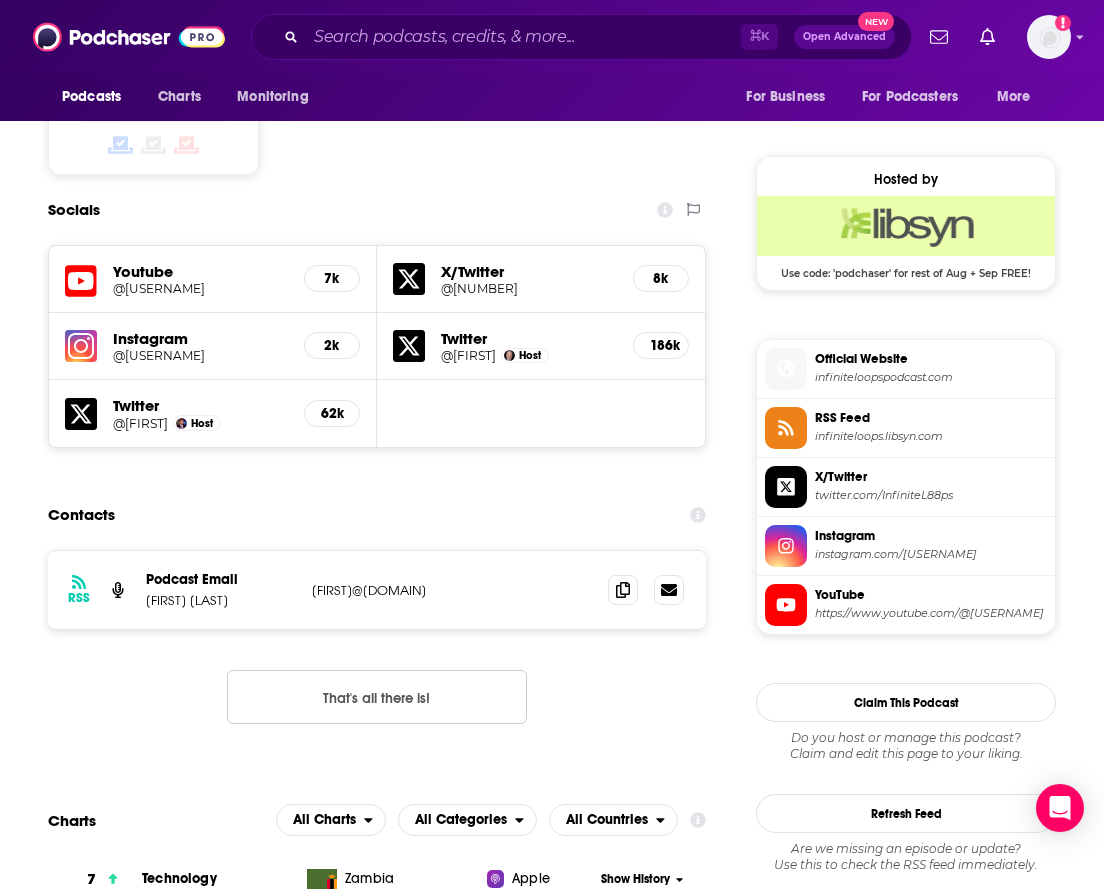 scroll, scrollTop: 1560, scrollLeft: 0, axis: vertical 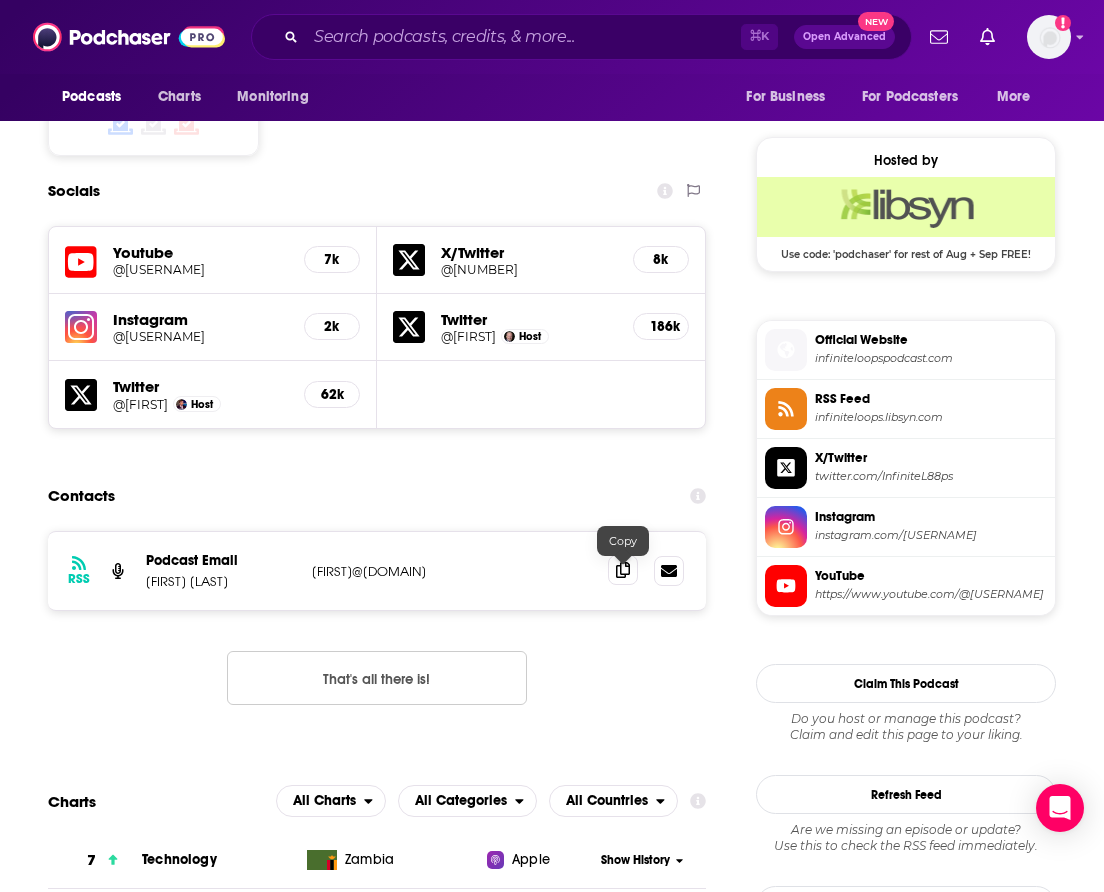 click at bounding box center (623, 570) 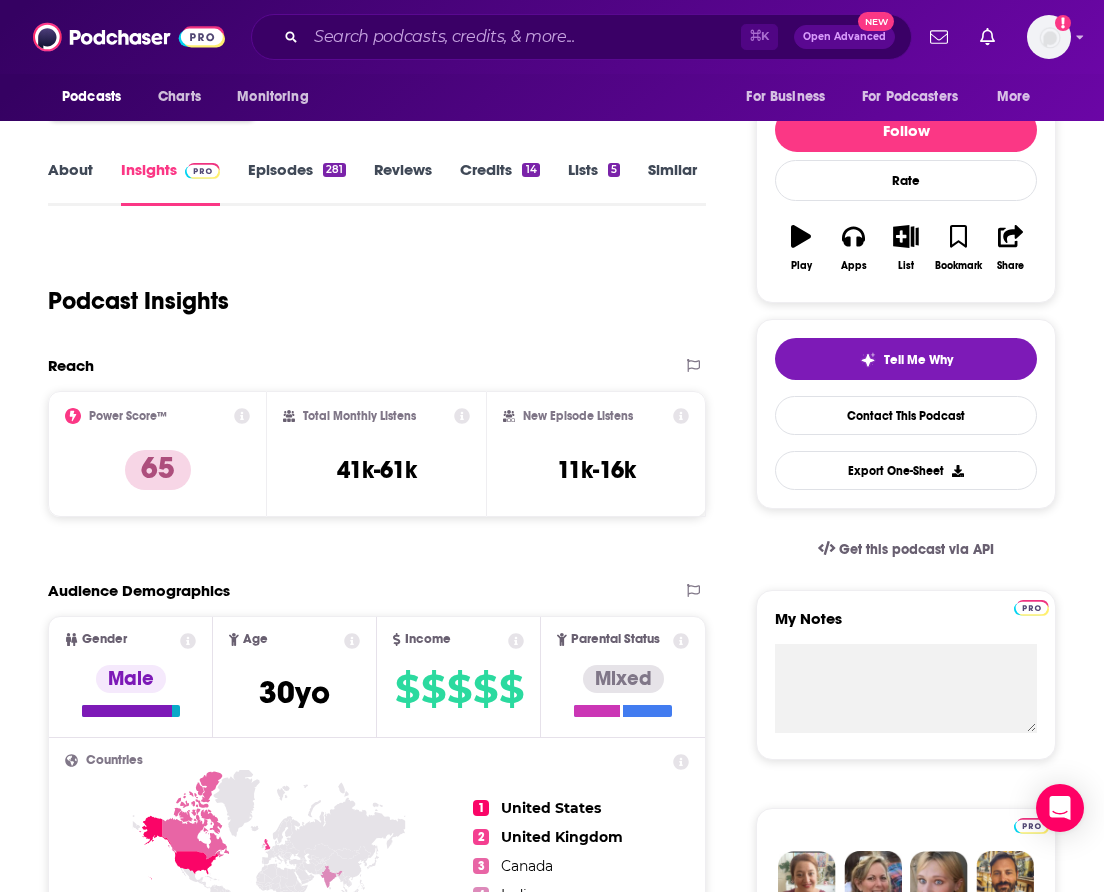 scroll, scrollTop: 0, scrollLeft: 0, axis: both 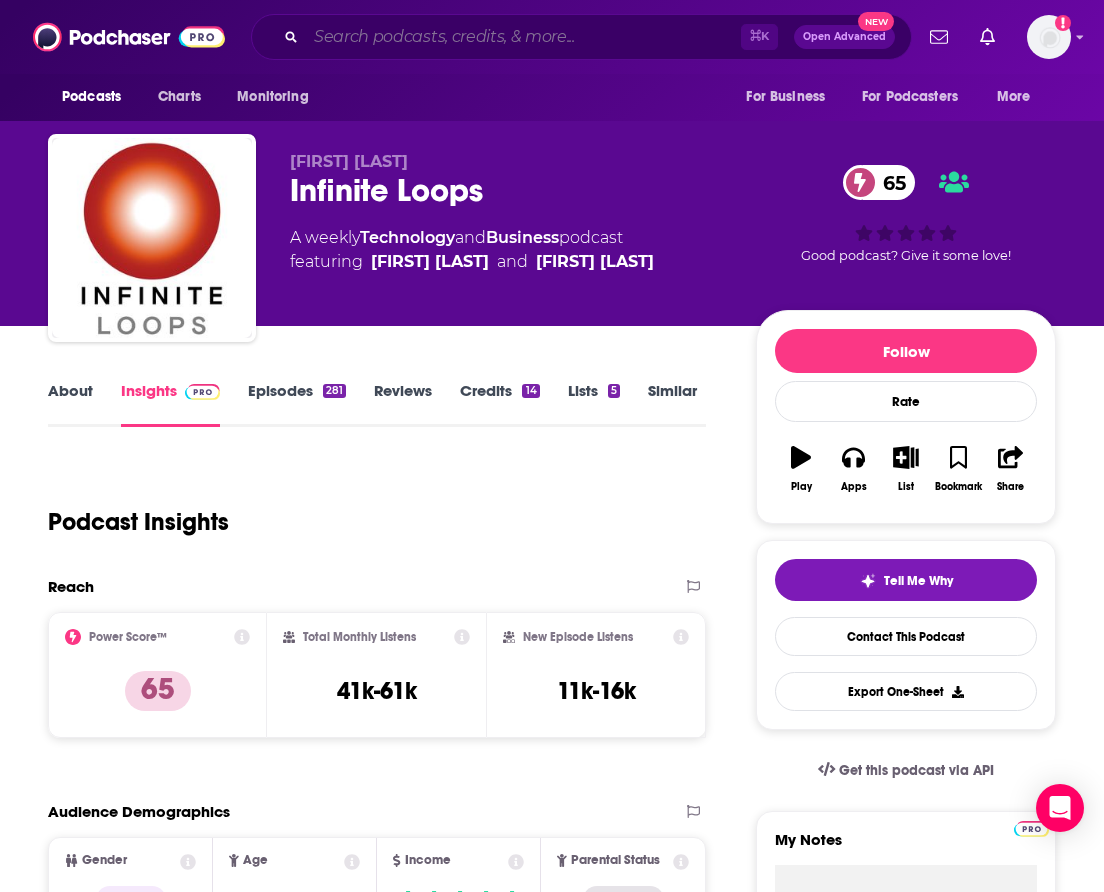 click at bounding box center [523, 37] 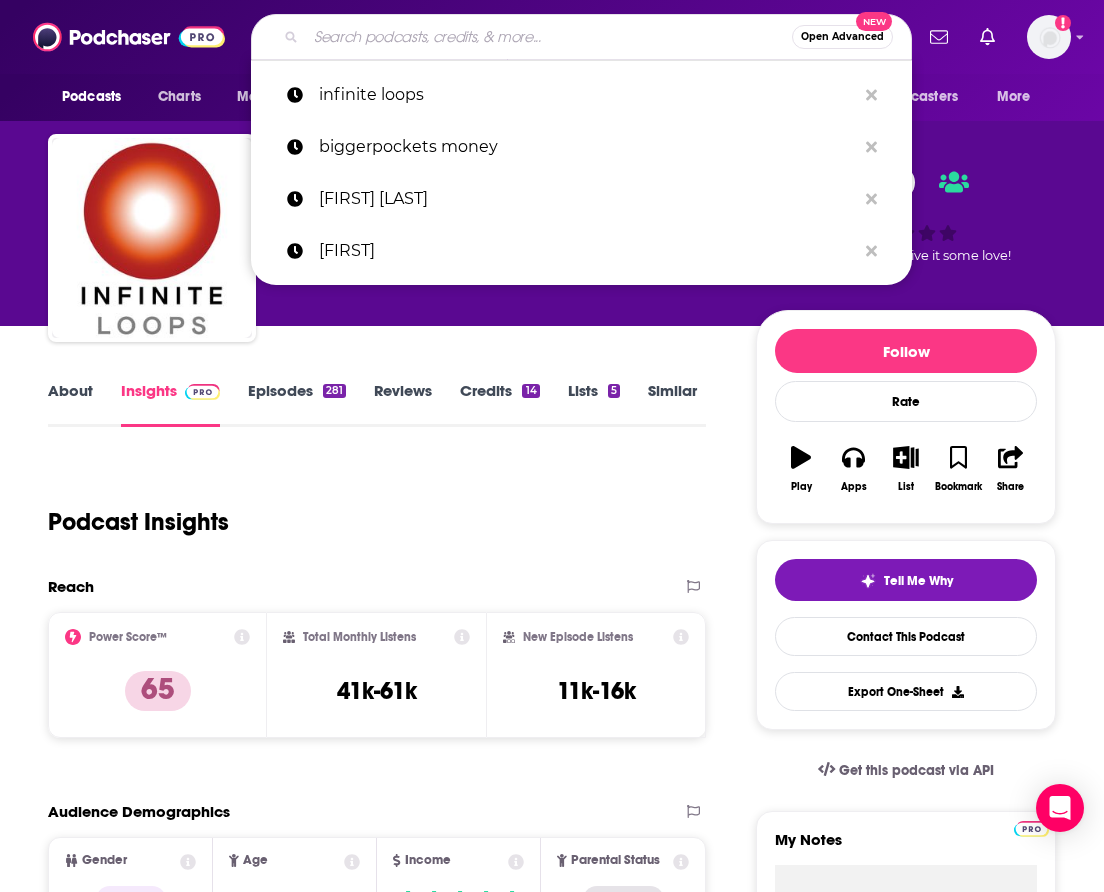 paste on "THE SCIENCE OF HAPPINESS" 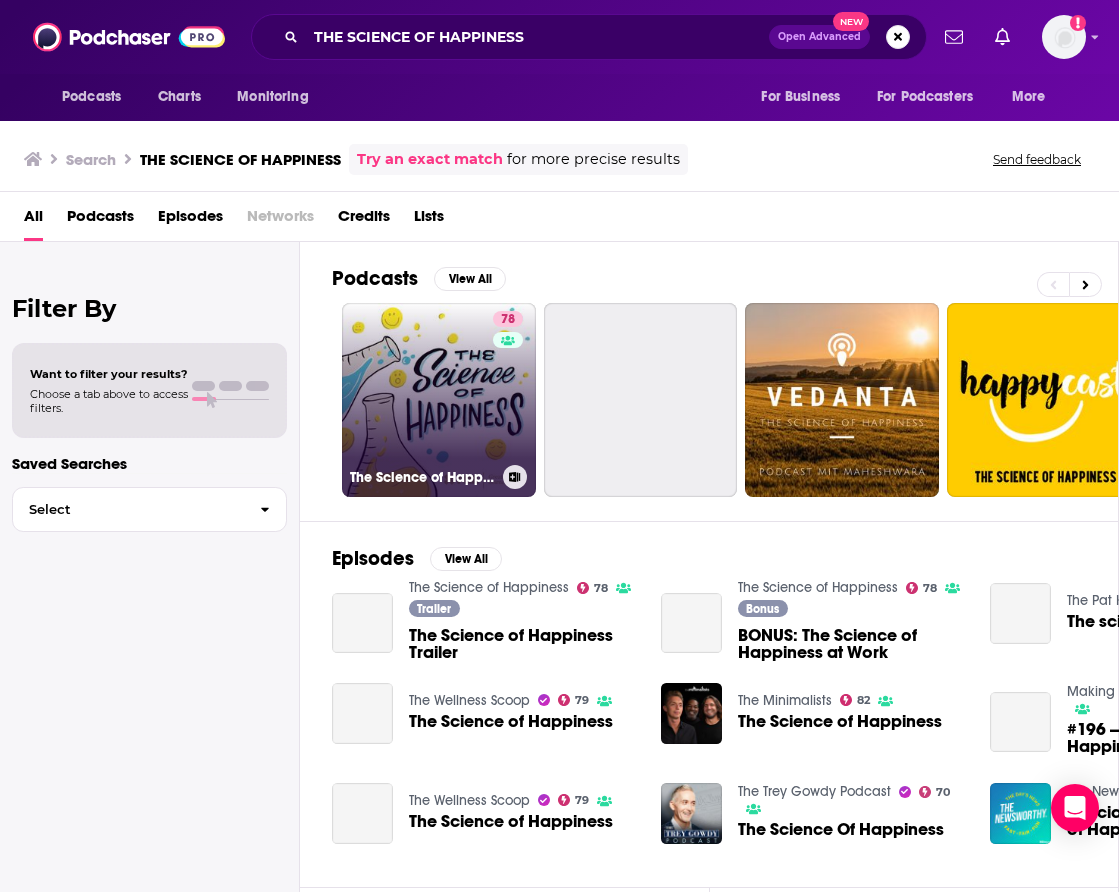 click on "78 The Science of Happiness" at bounding box center [439, 400] 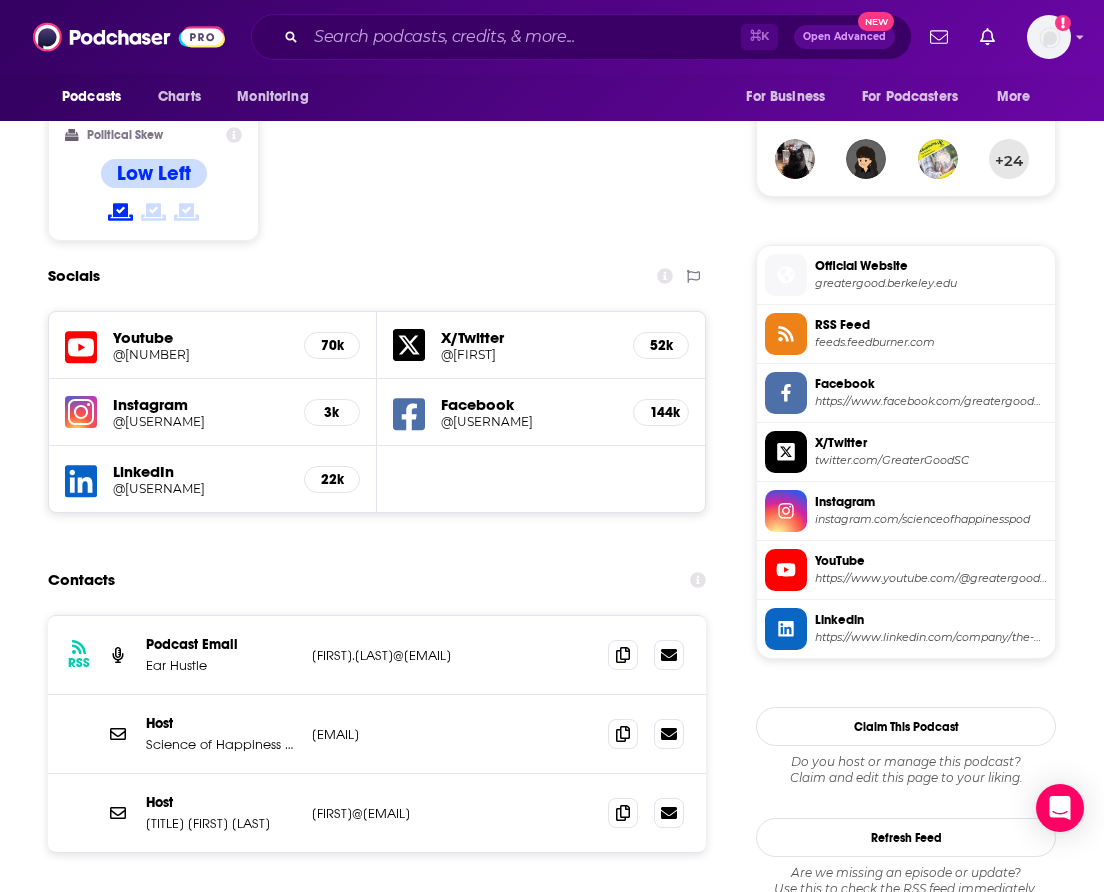 scroll, scrollTop: 1556, scrollLeft: 0, axis: vertical 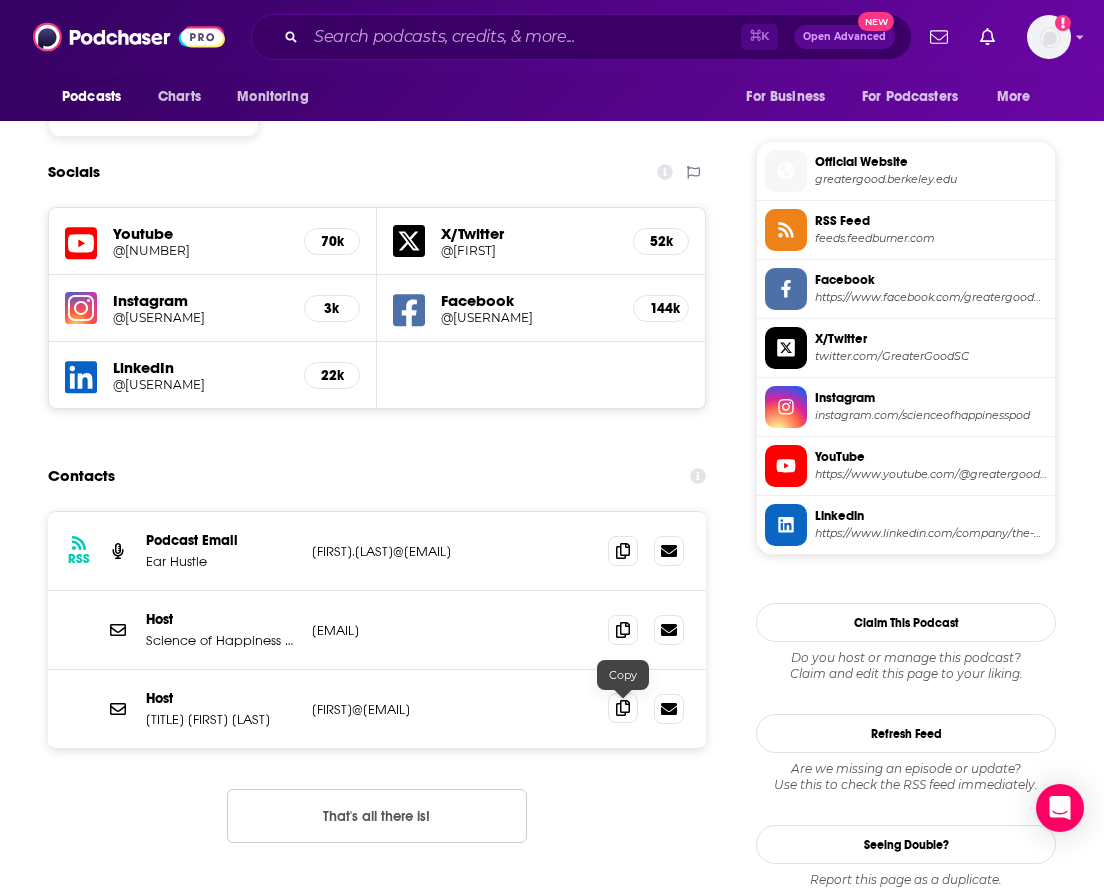 click at bounding box center (623, 708) 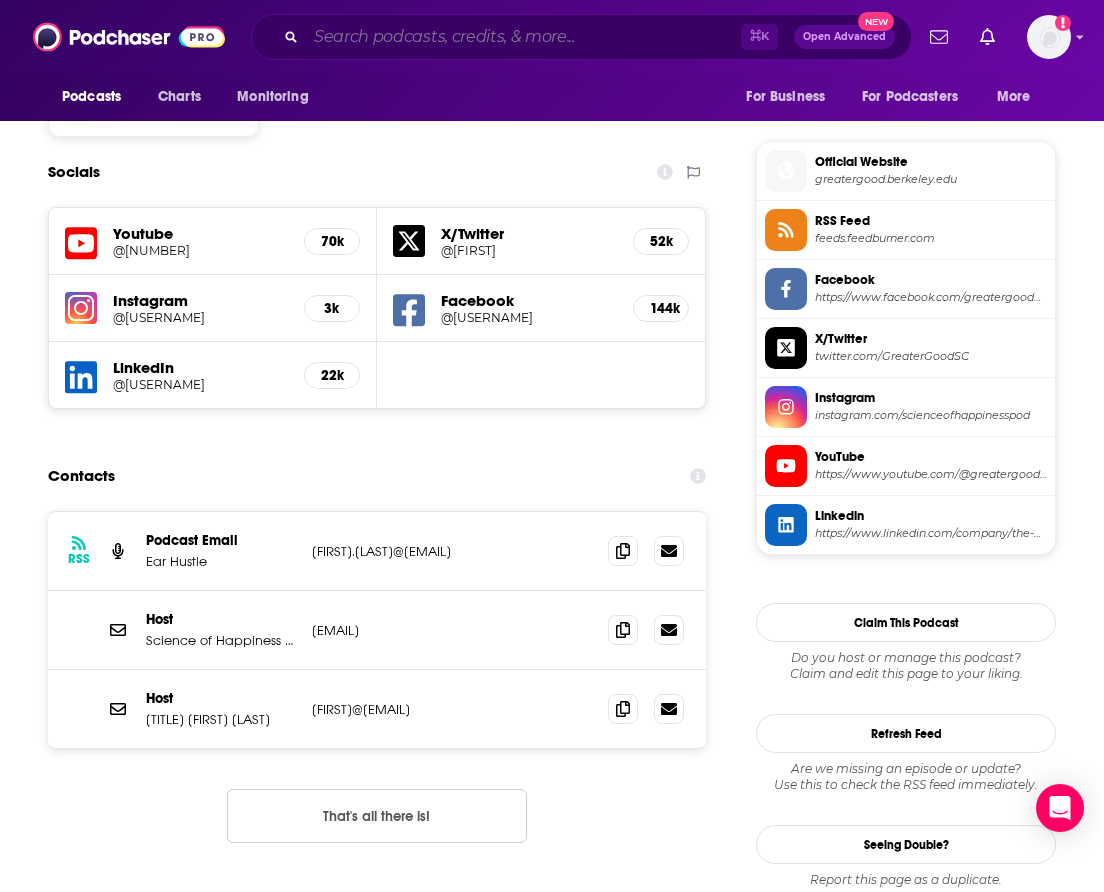 click at bounding box center [523, 37] 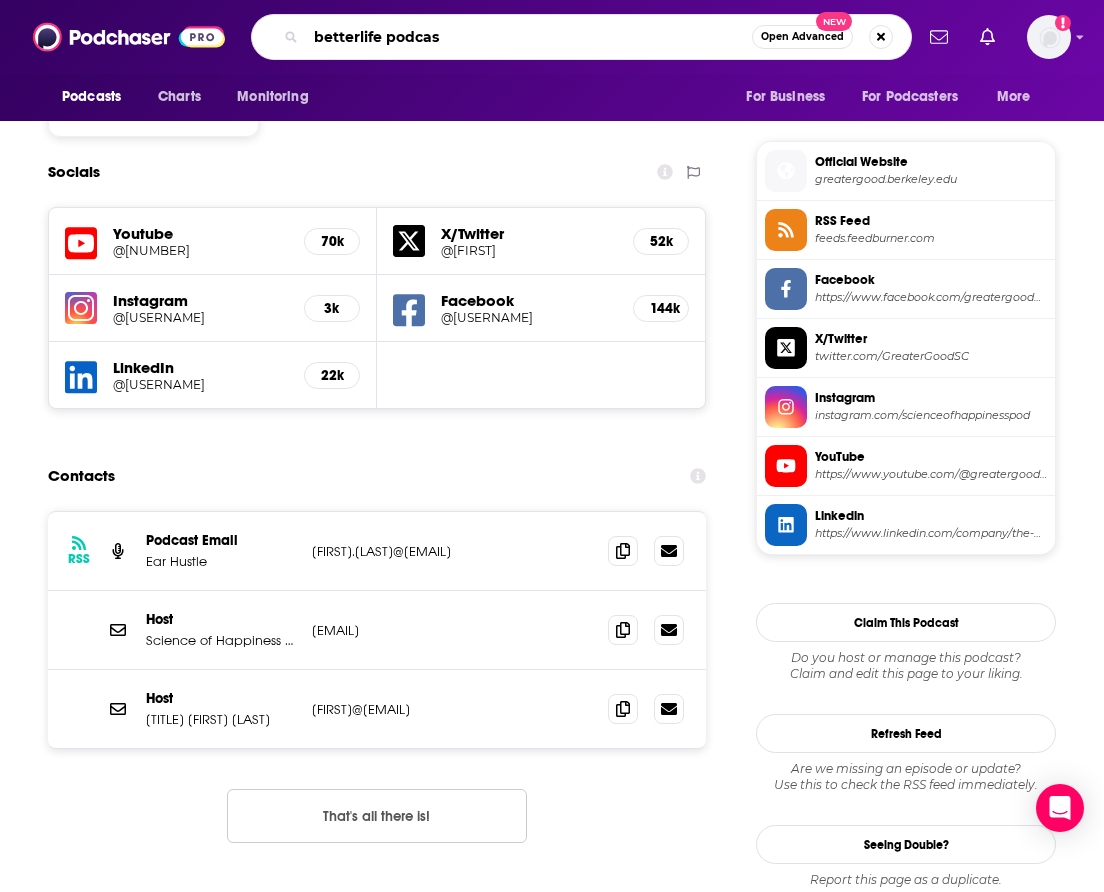 type on "[FIRST] [LAST]" 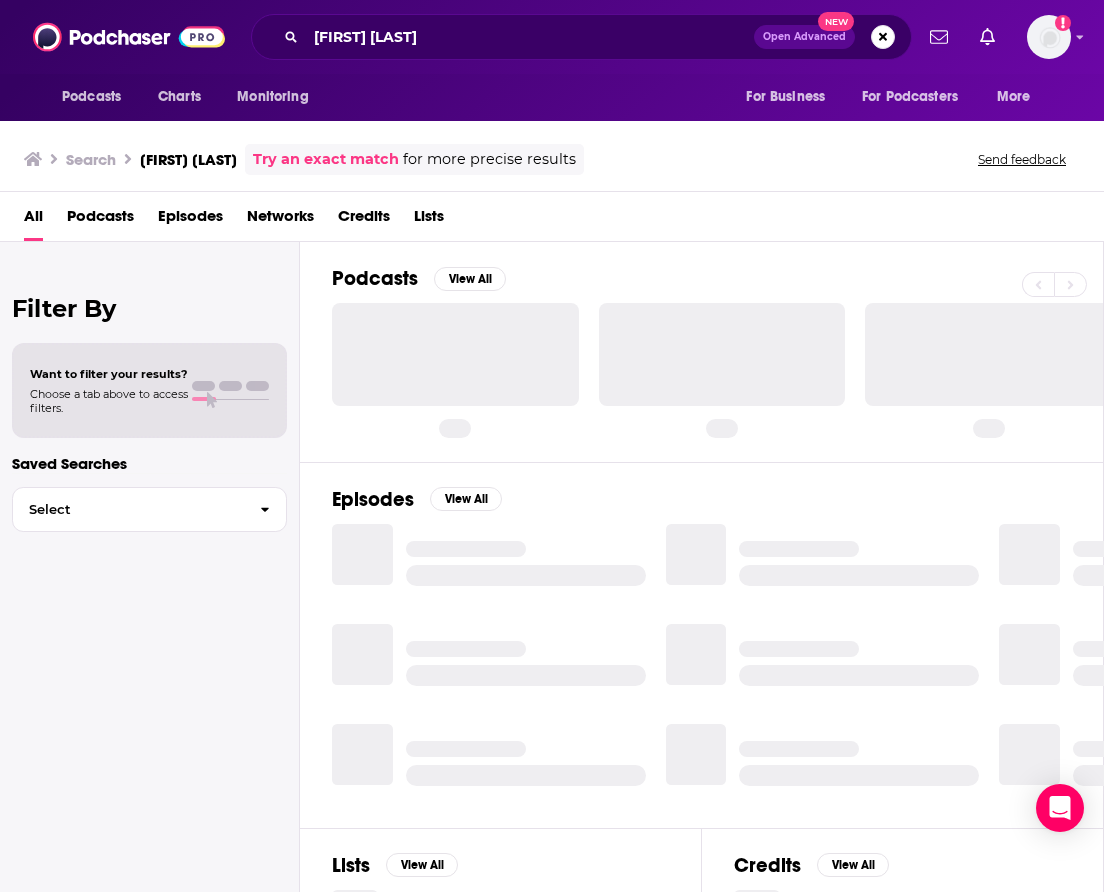 scroll, scrollTop: 0, scrollLeft: 0, axis: both 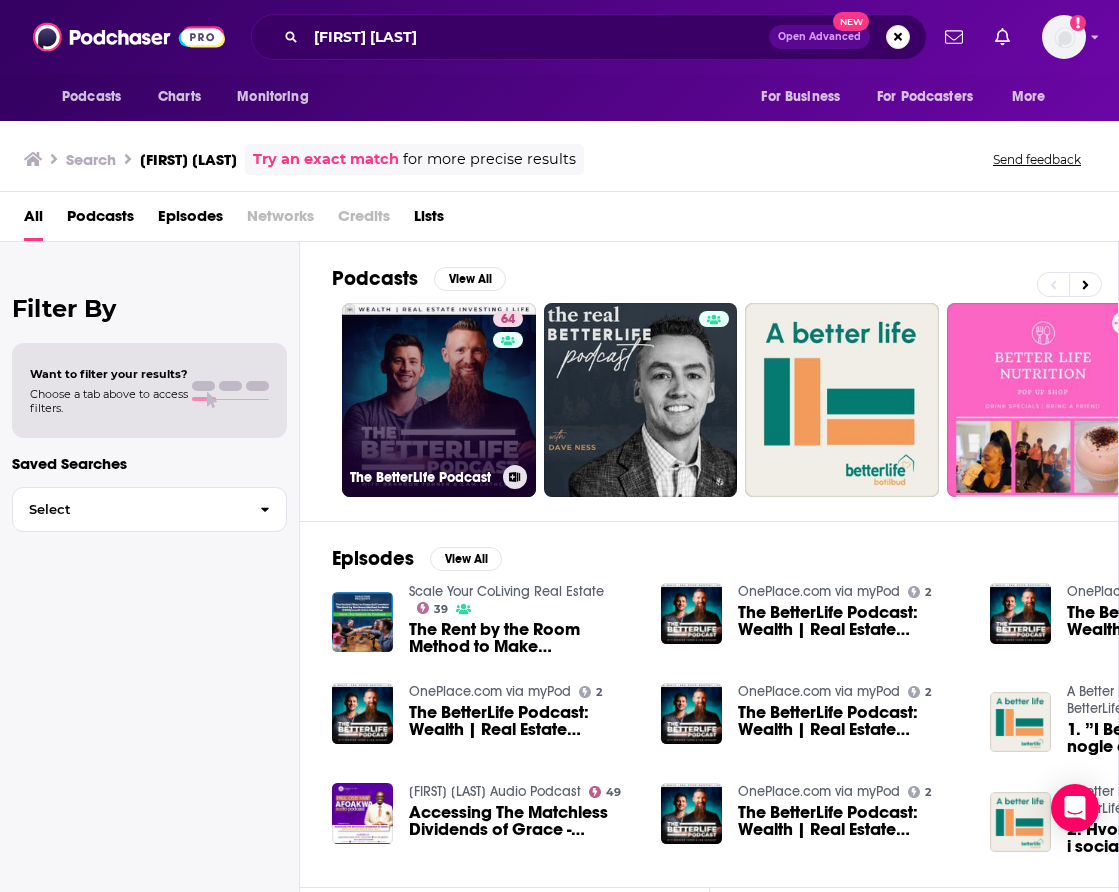click on "64 The BetterLife Podcast" at bounding box center (439, 400) 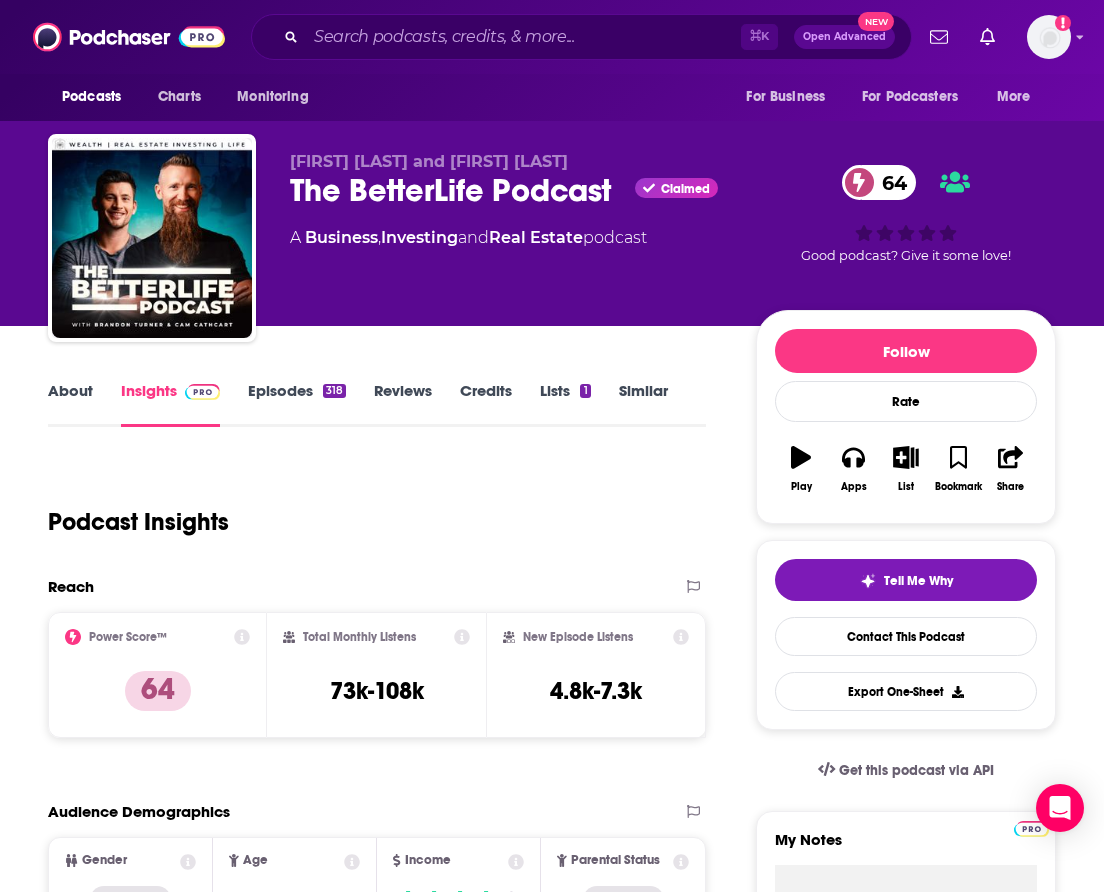 drag, startPoint x: 290, startPoint y: 160, endPoint x: 447, endPoint y: 90, distance: 171.89822 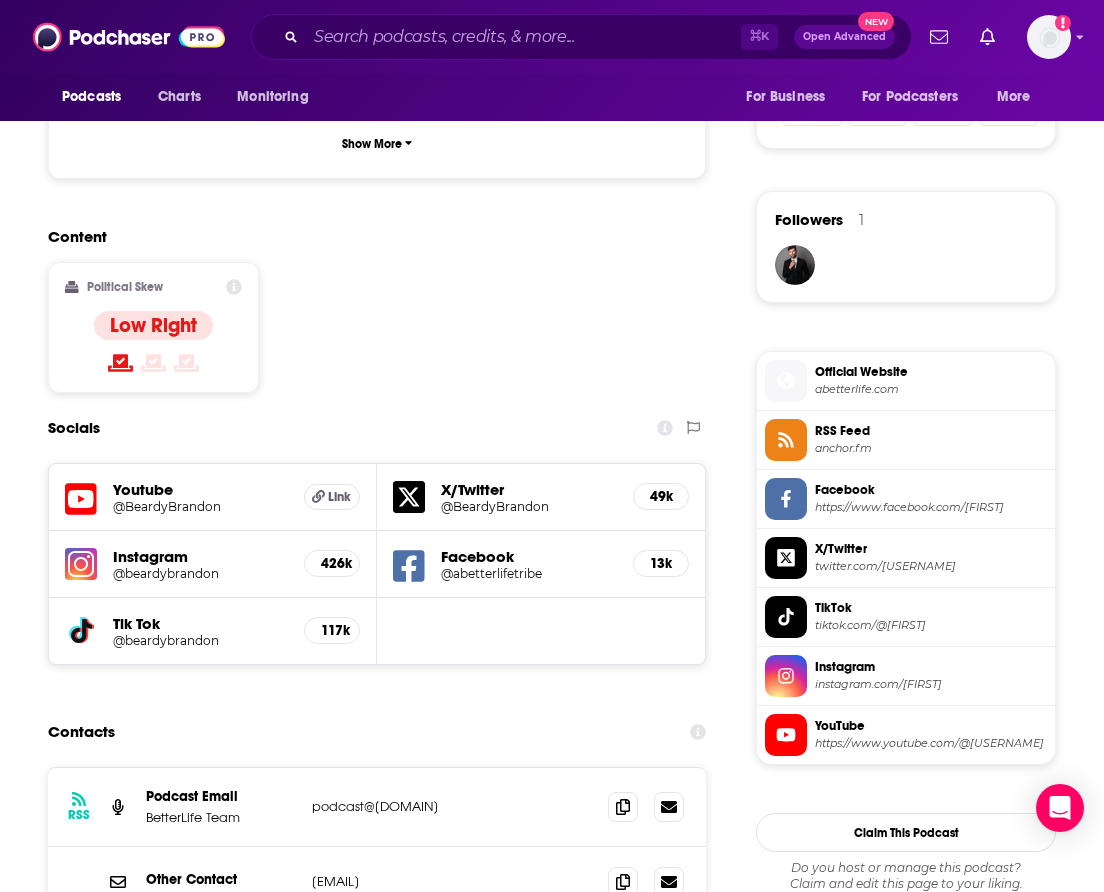 scroll, scrollTop: 1562, scrollLeft: 0, axis: vertical 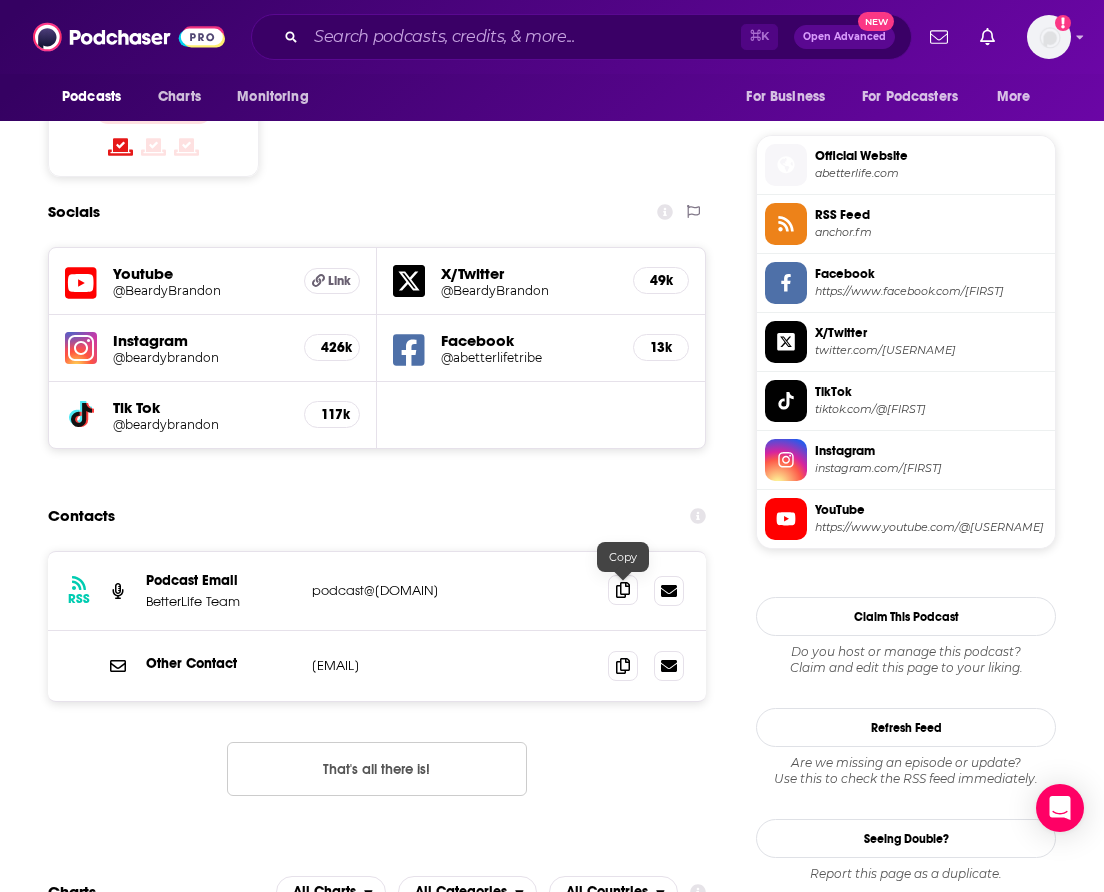 click at bounding box center [623, 590] 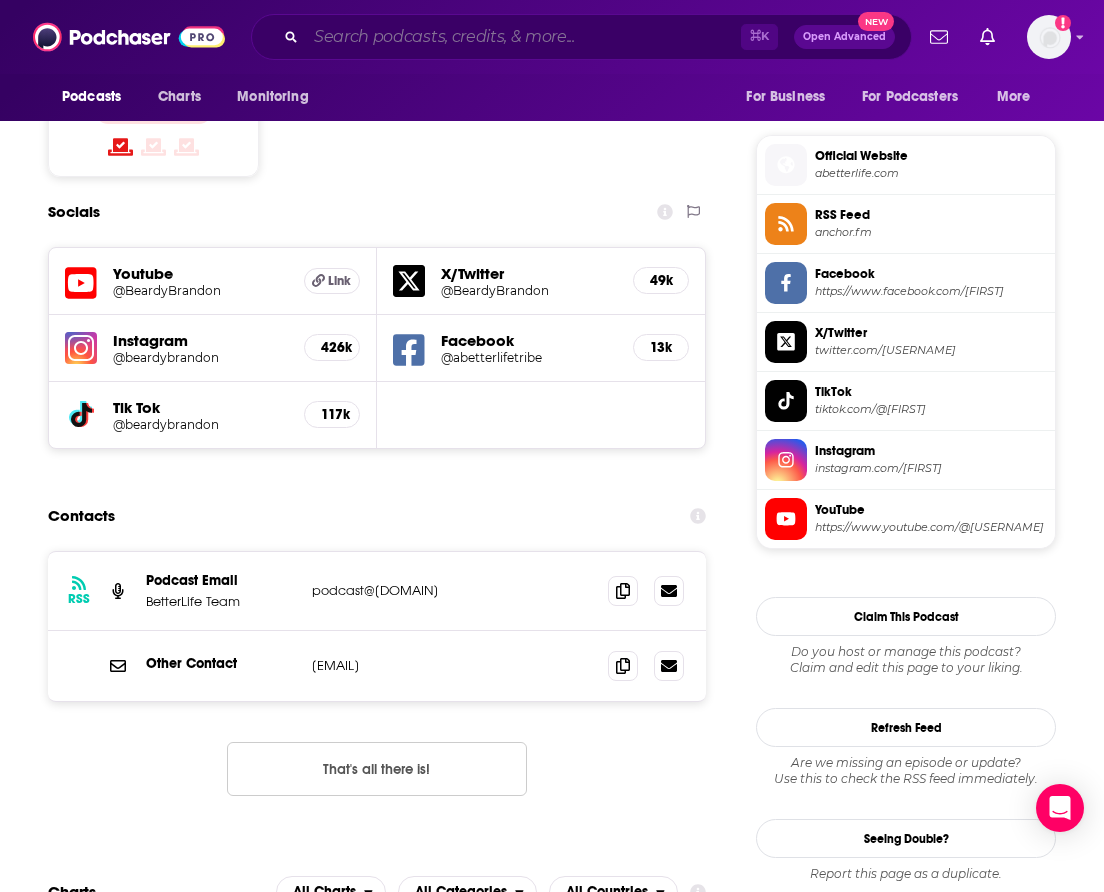 click at bounding box center (523, 37) 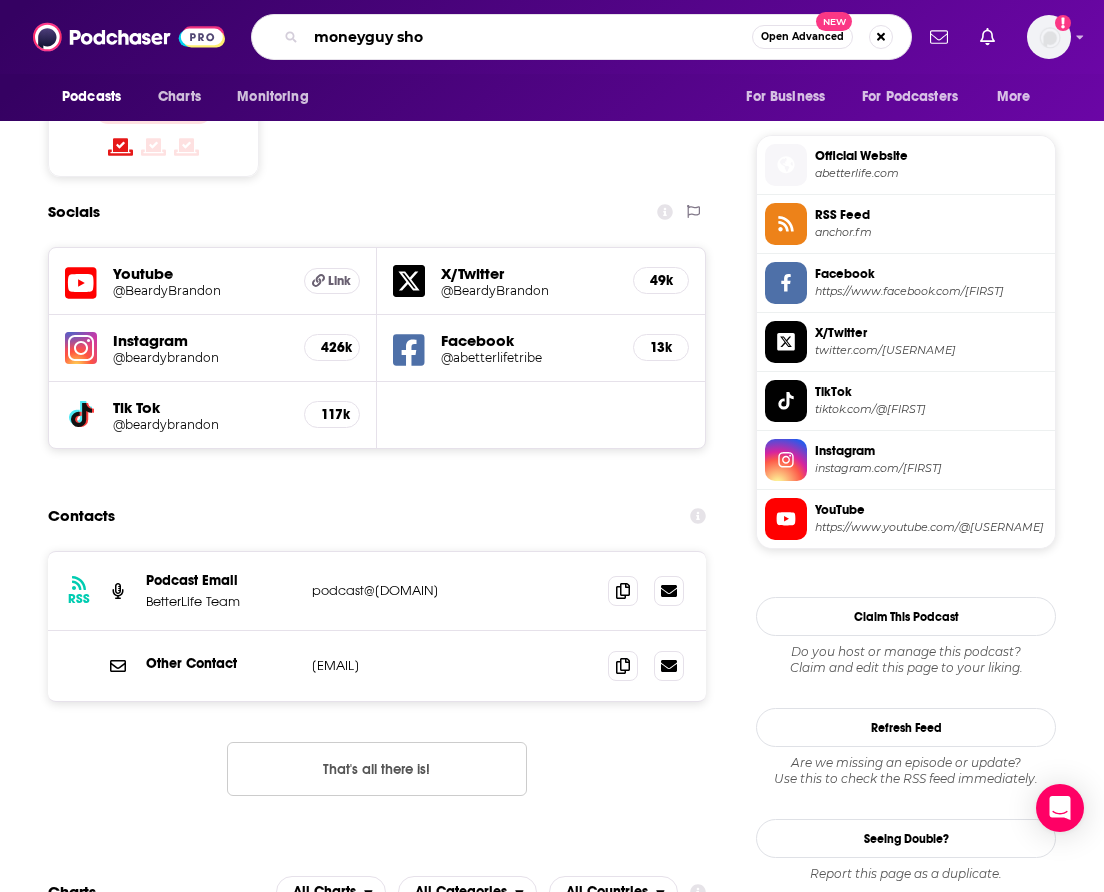 type on "moneyguy show" 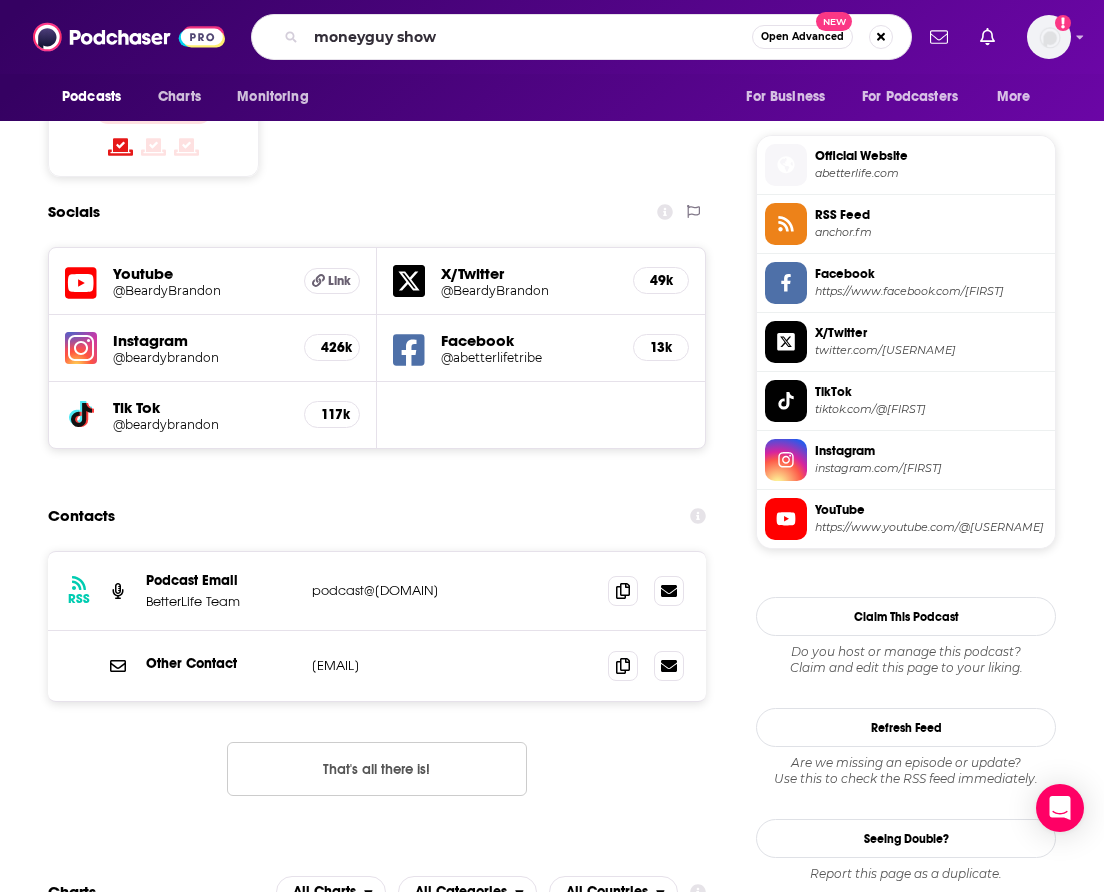 scroll, scrollTop: 0, scrollLeft: 0, axis: both 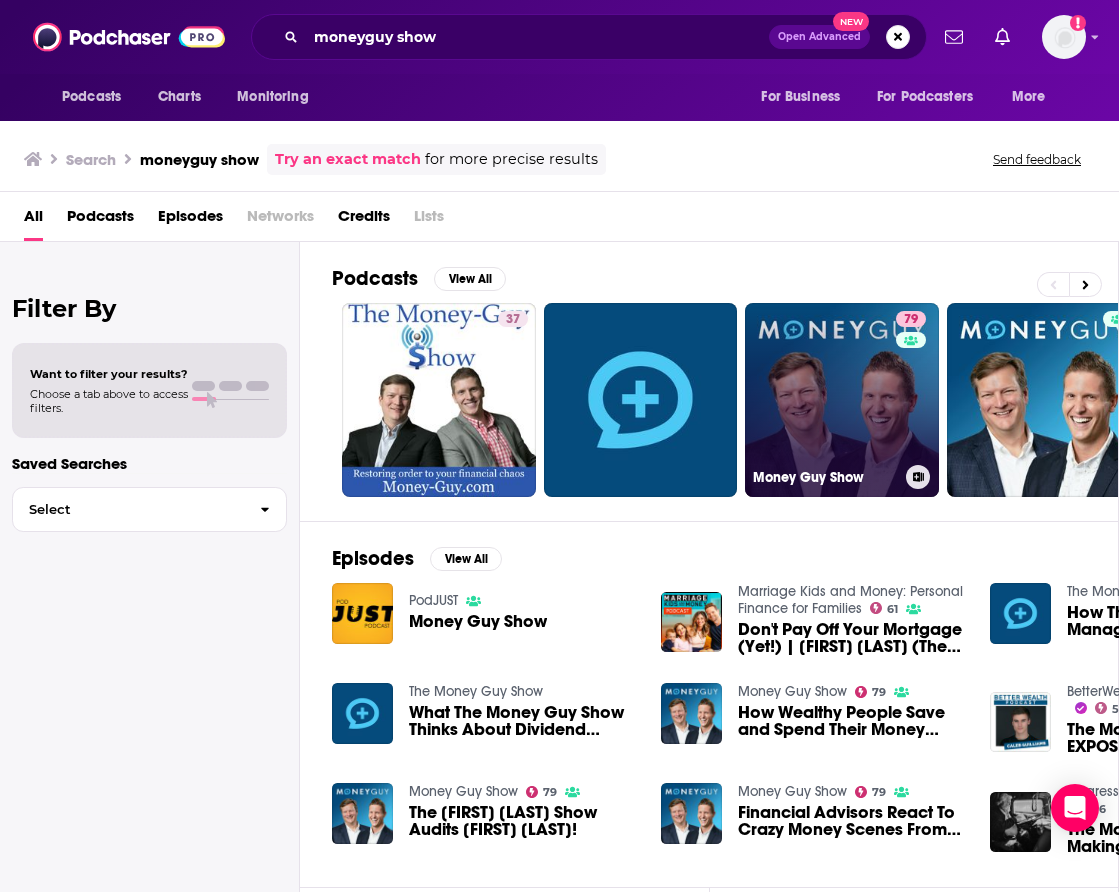 click on "79 Money Guy Show" at bounding box center [842, 400] 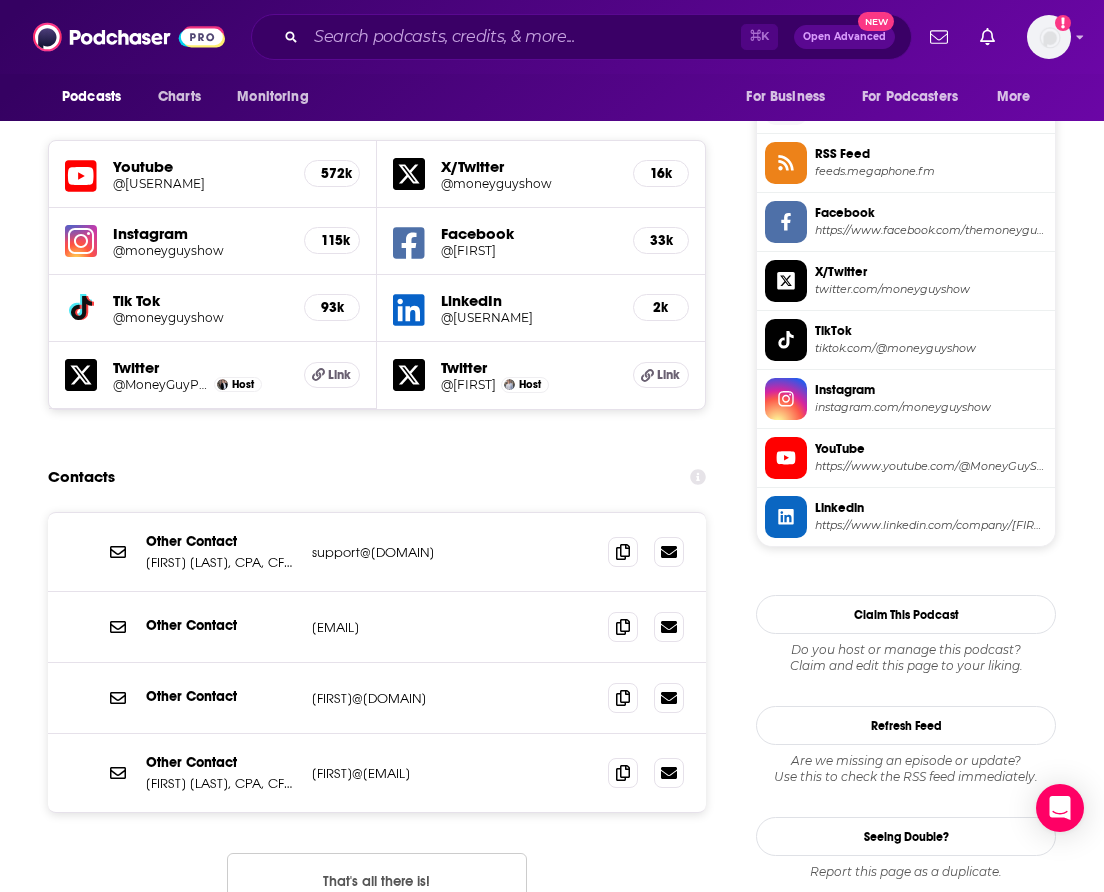 scroll, scrollTop: 1644, scrollLeft: 0, axis: vertical 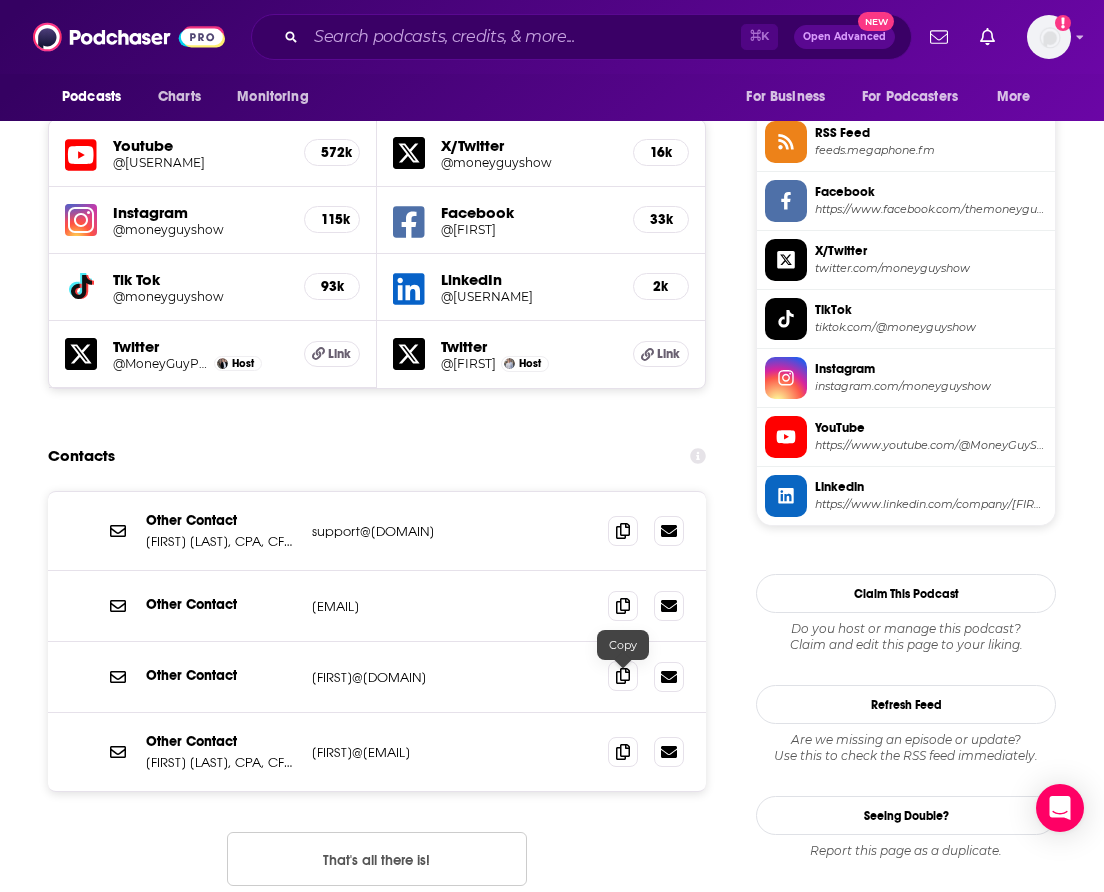 click 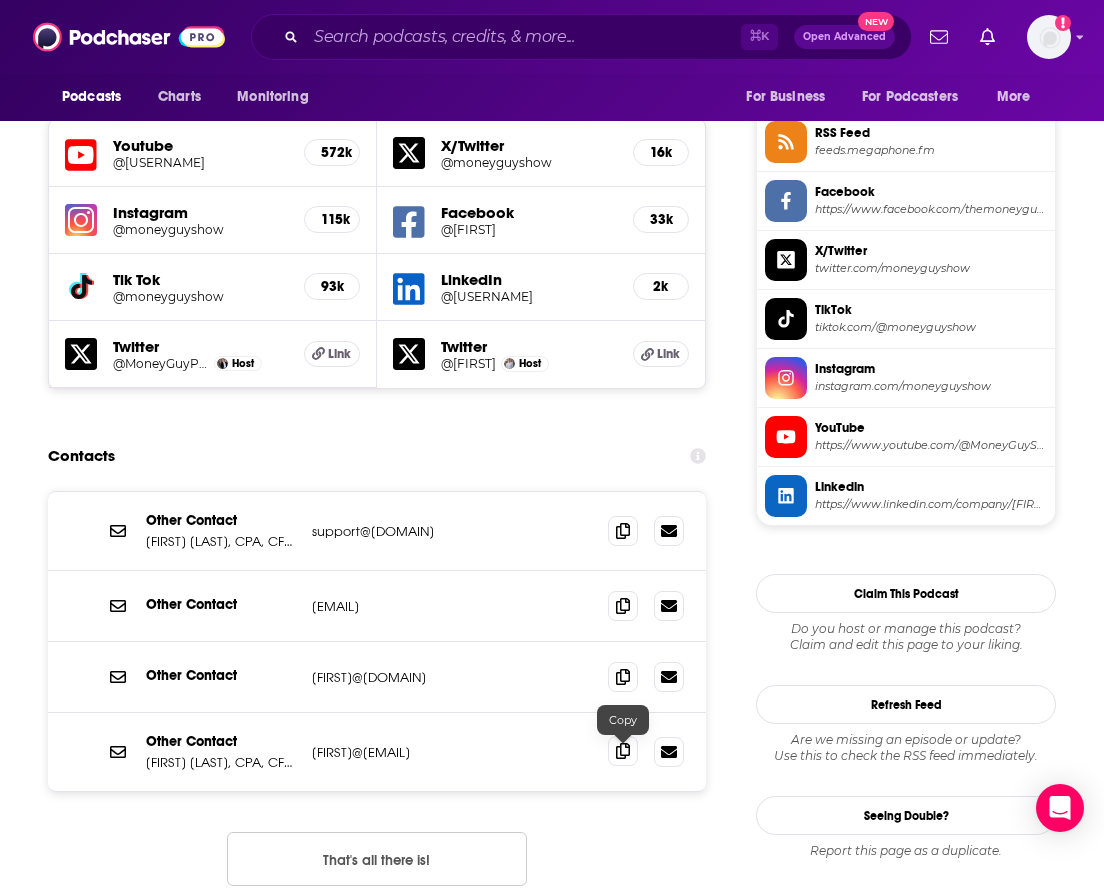 click 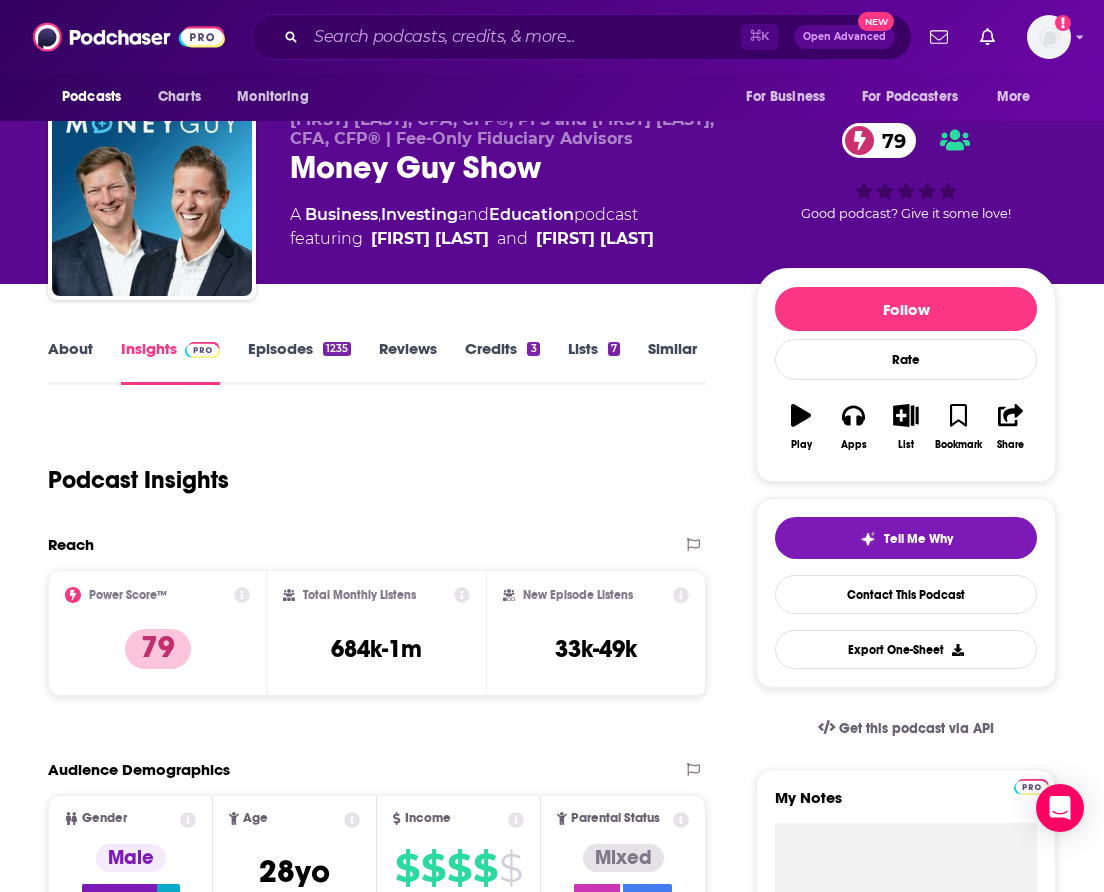 scroll, scrollTop: 0, scrollLeft: 0, axis: both 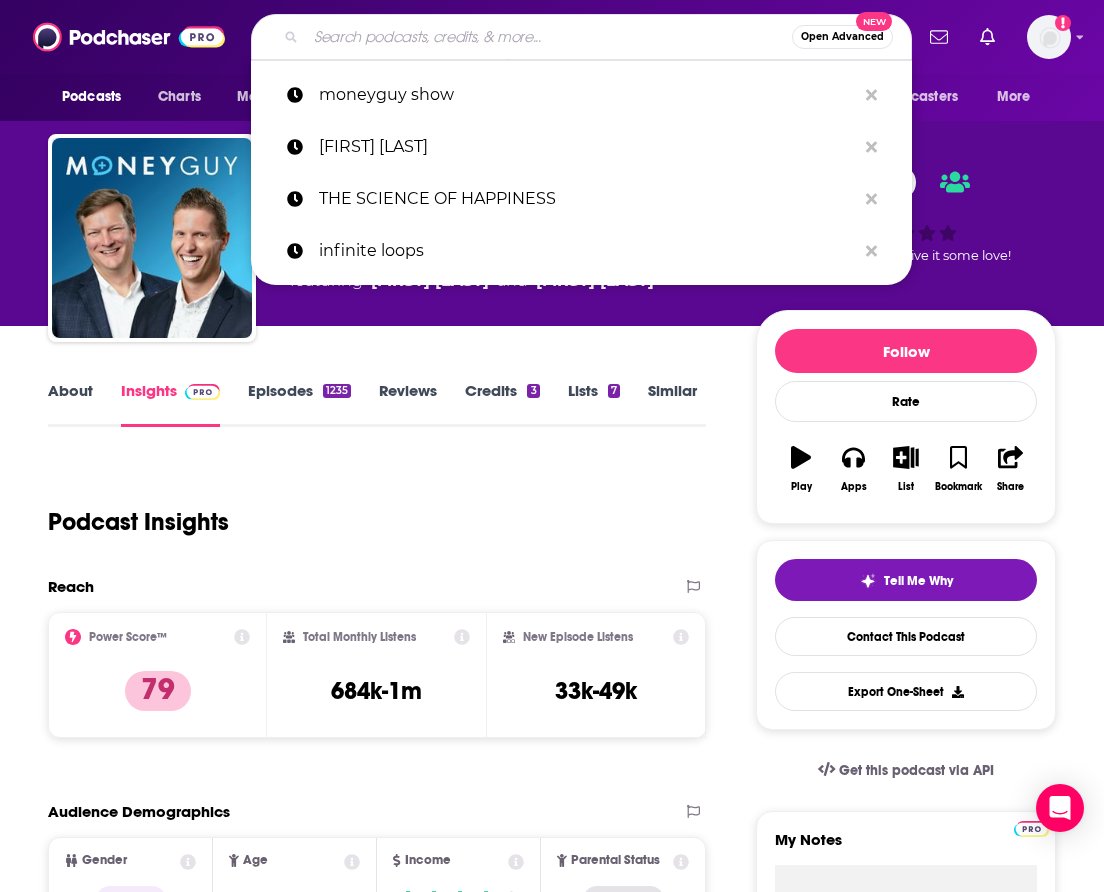 click at bounding box center (549, 37) 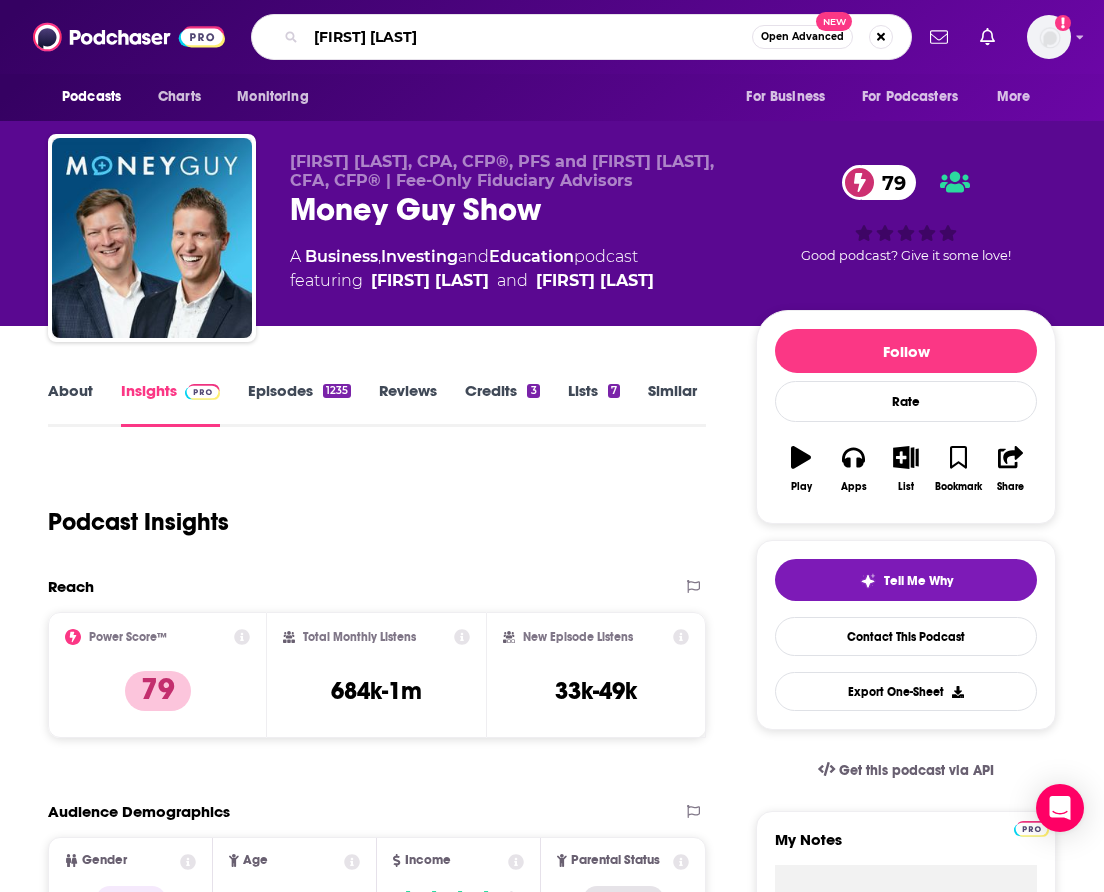 type on "[FIRST] [LAST]" 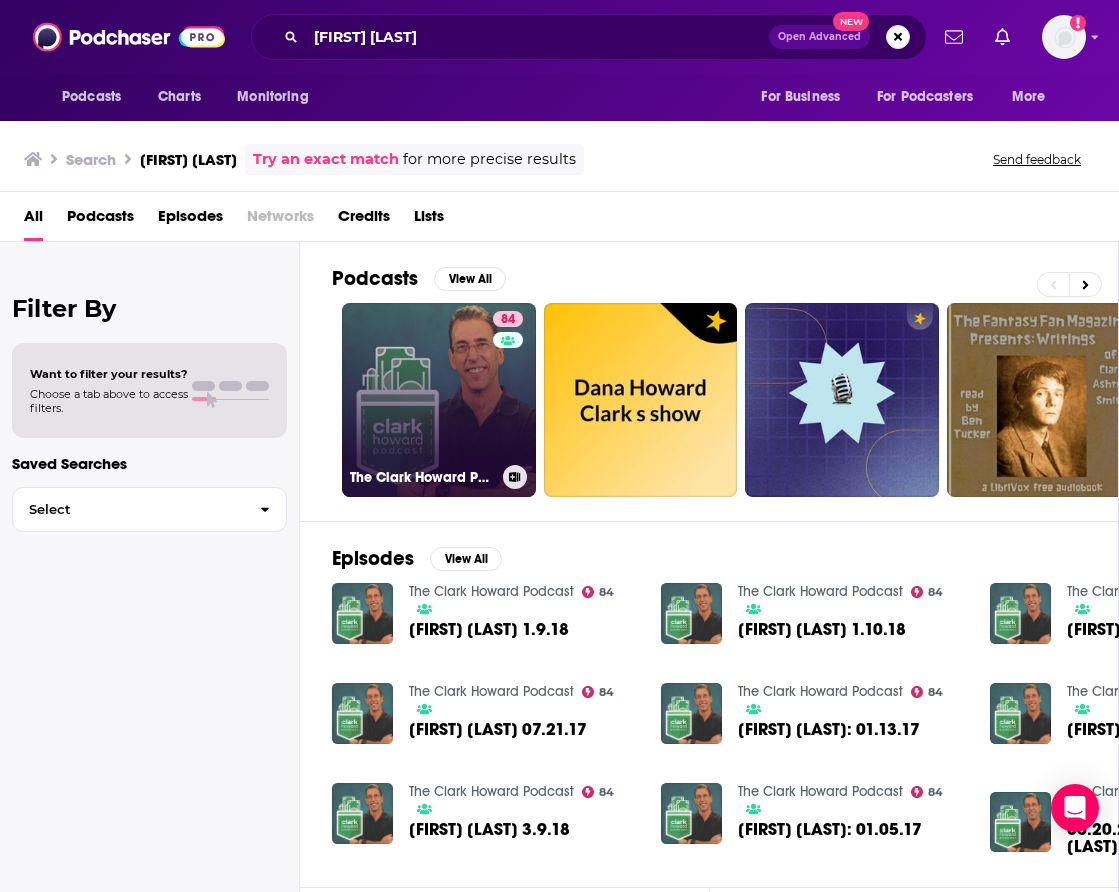 click on "84 The [PERSON] Podcast" at bounding box center [439, 400] 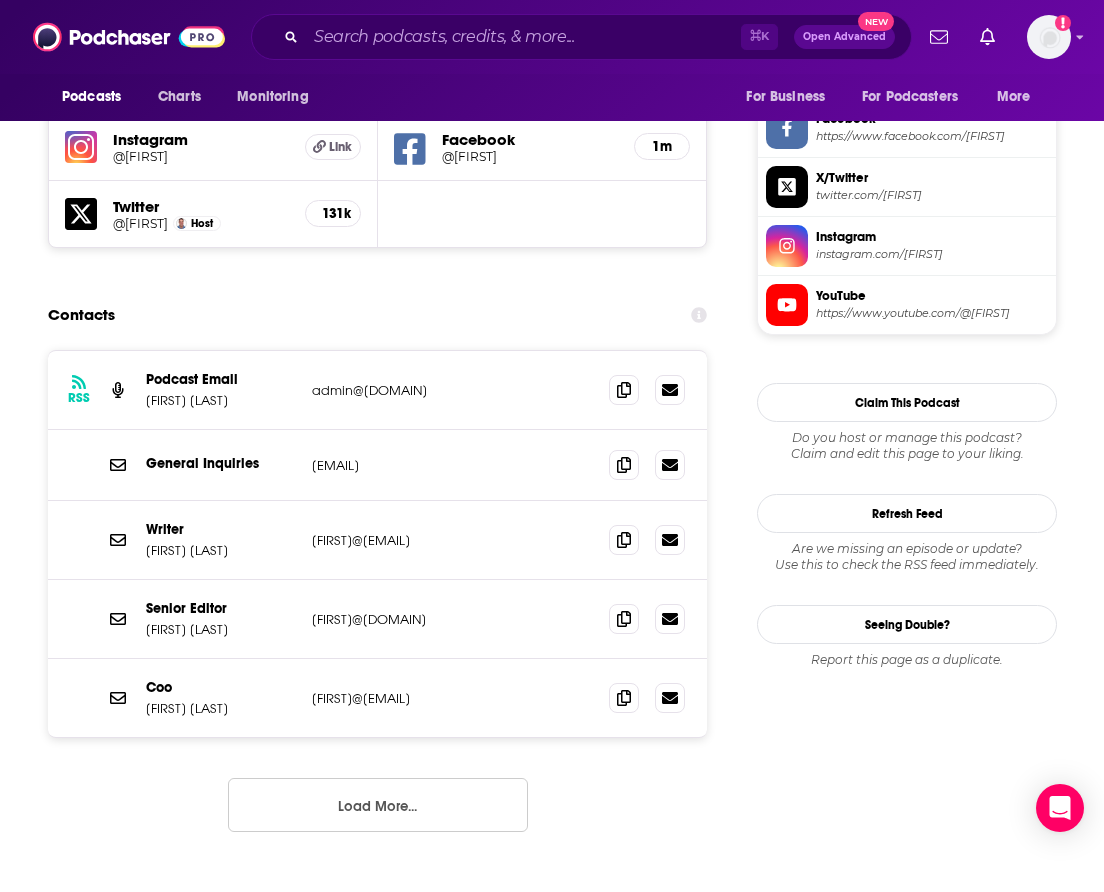 scroll, scrollTop: 1804, scrollLeft: 0, axis: vertical 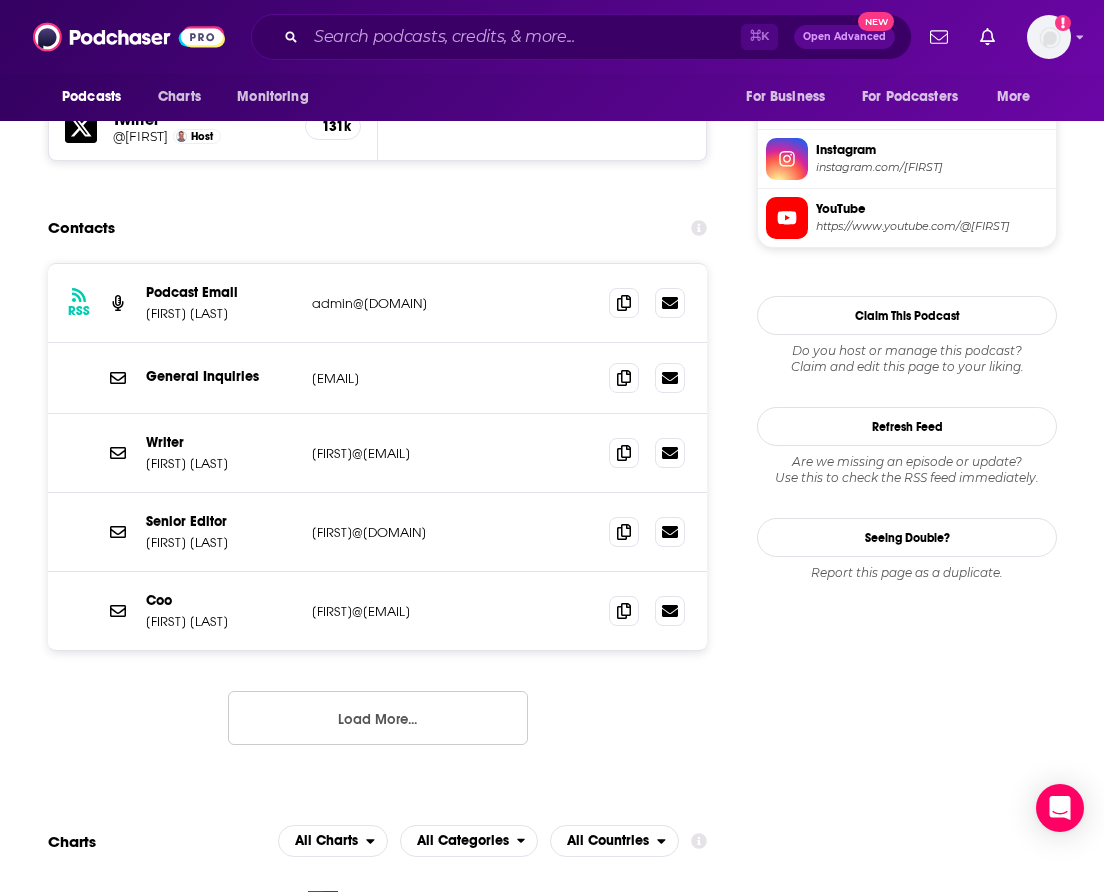 click on "Load More..." at bounding box center (378, 718) 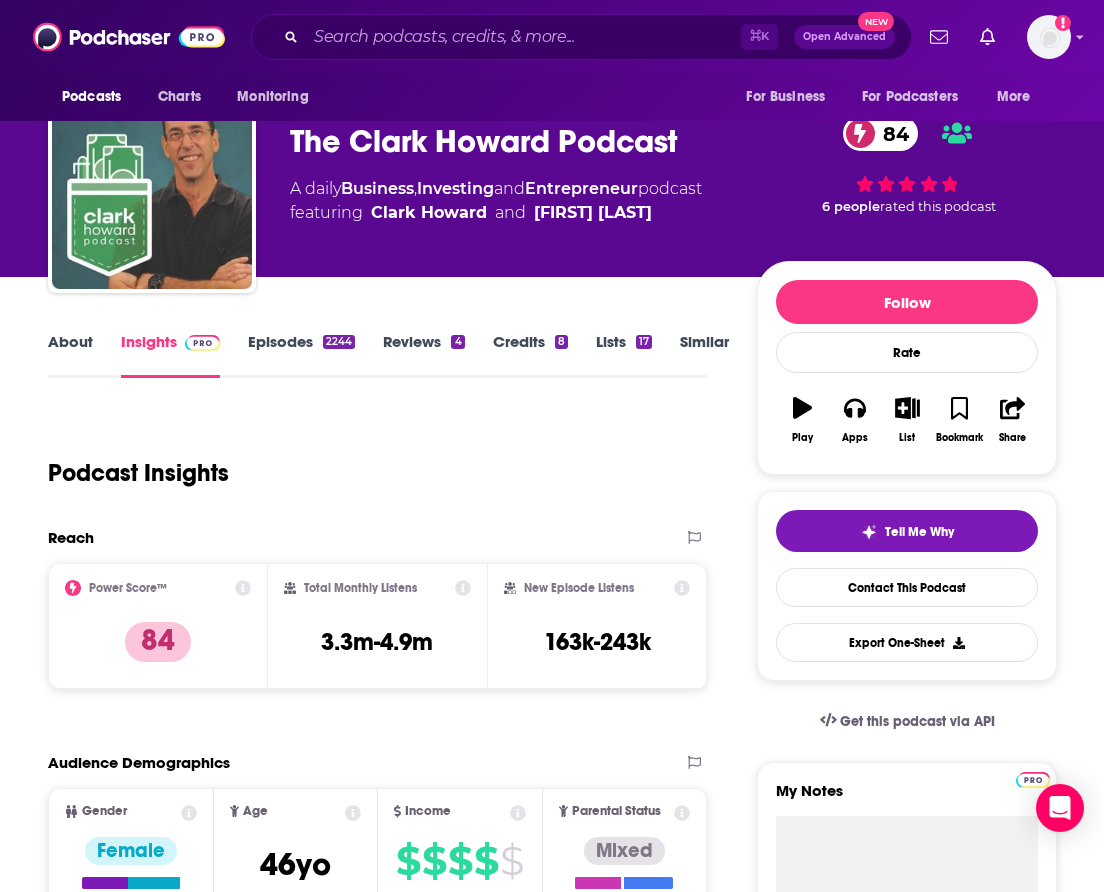 scroll, scrollTop: 0, scrollLeft: 0, axis: both 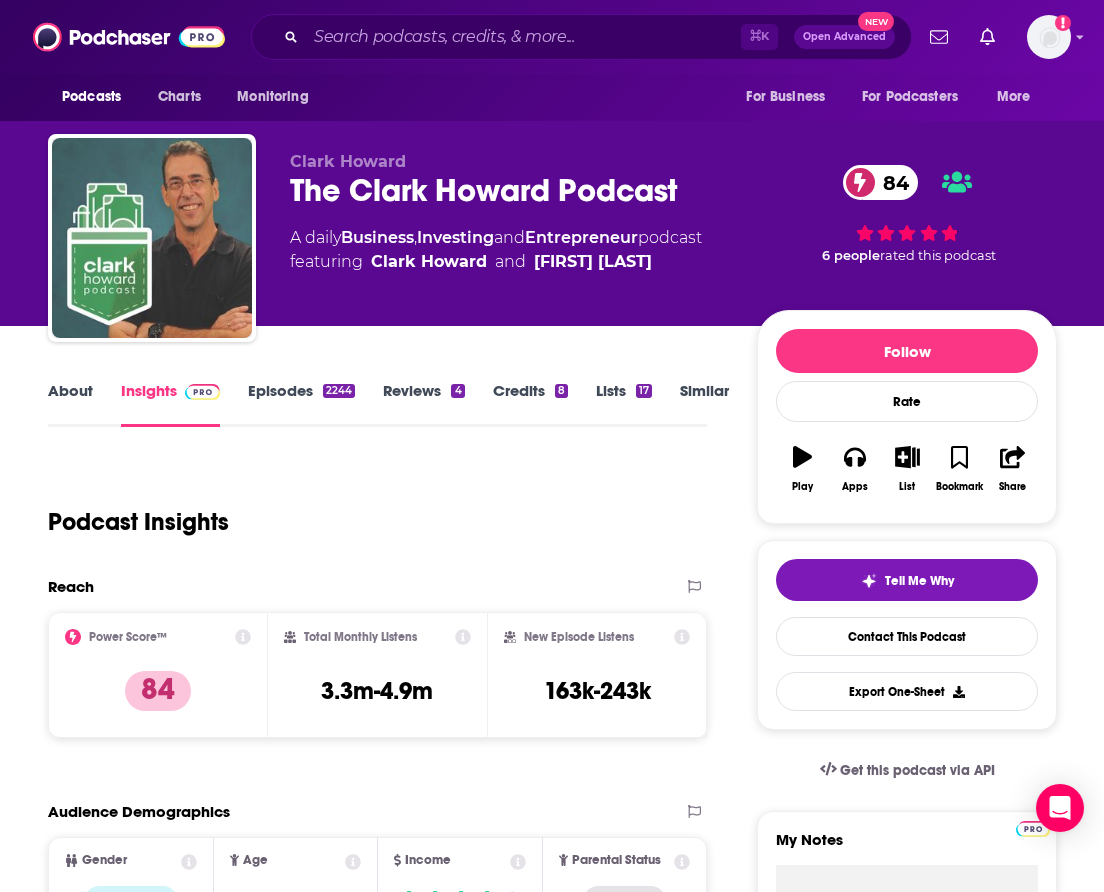 click on "⌘  K Open Advanced New" at bounding box center (581, 37) 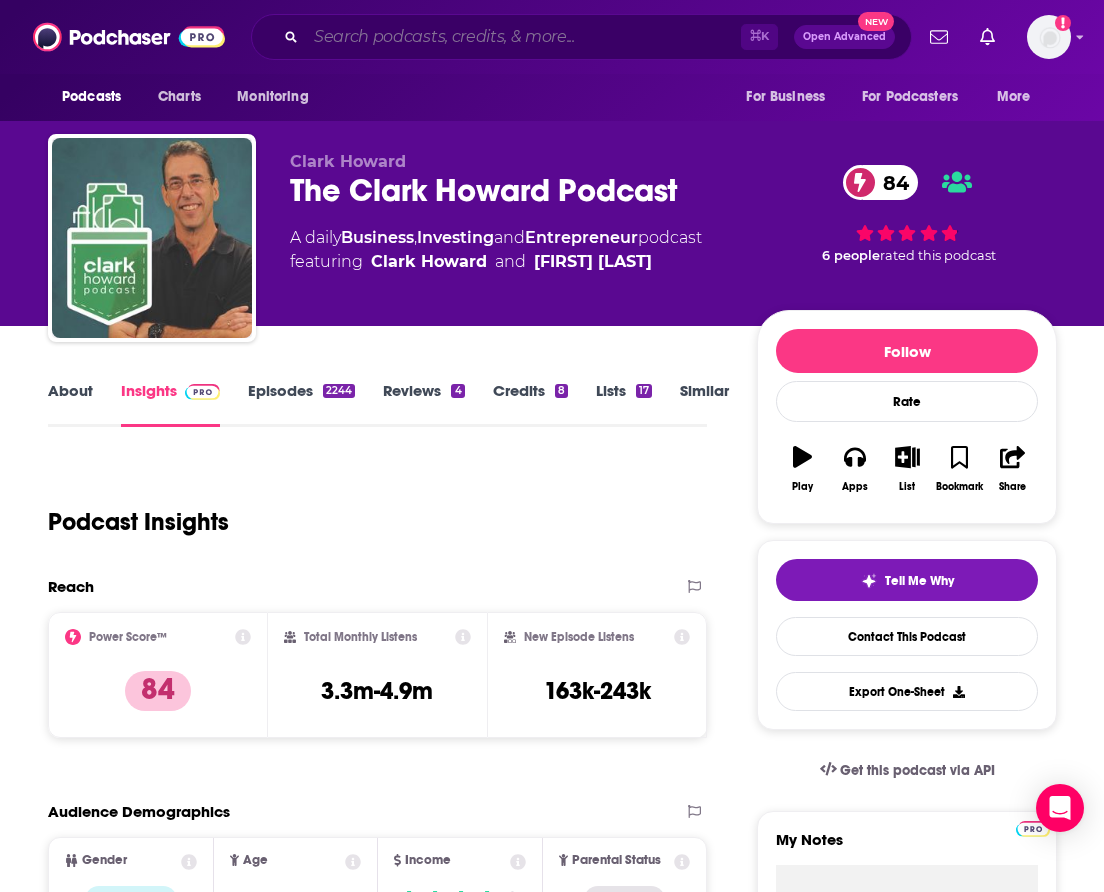 click at bounding box center [523, 37] 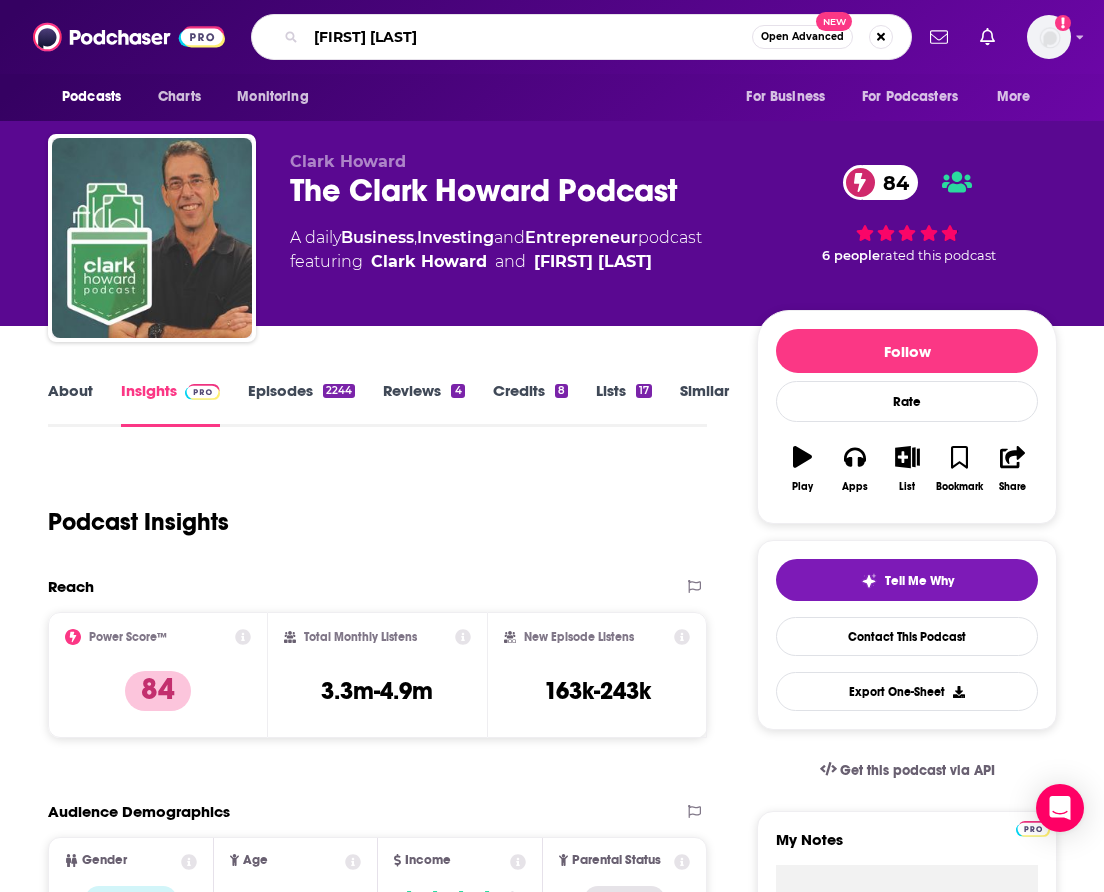 type on "[PERSON]" 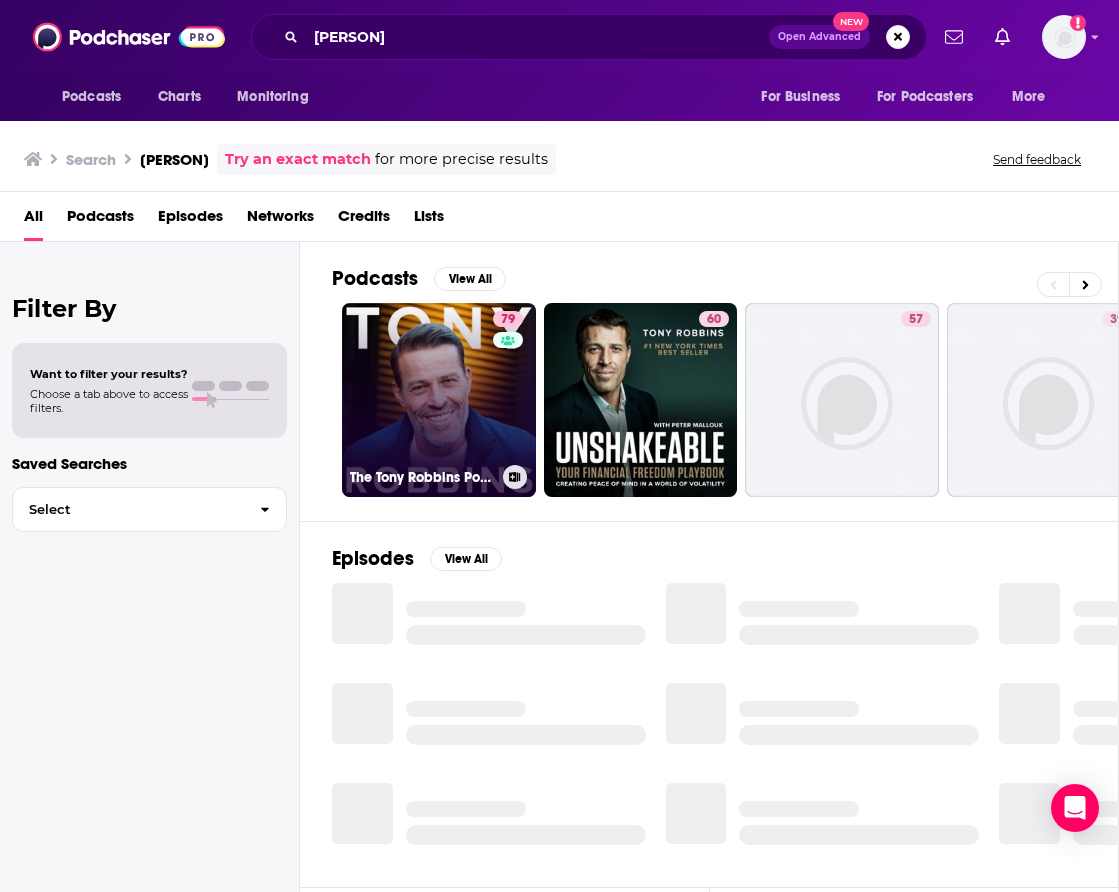 click on "79 The [PERSON] Podcast" at bounding box center [439, 400] 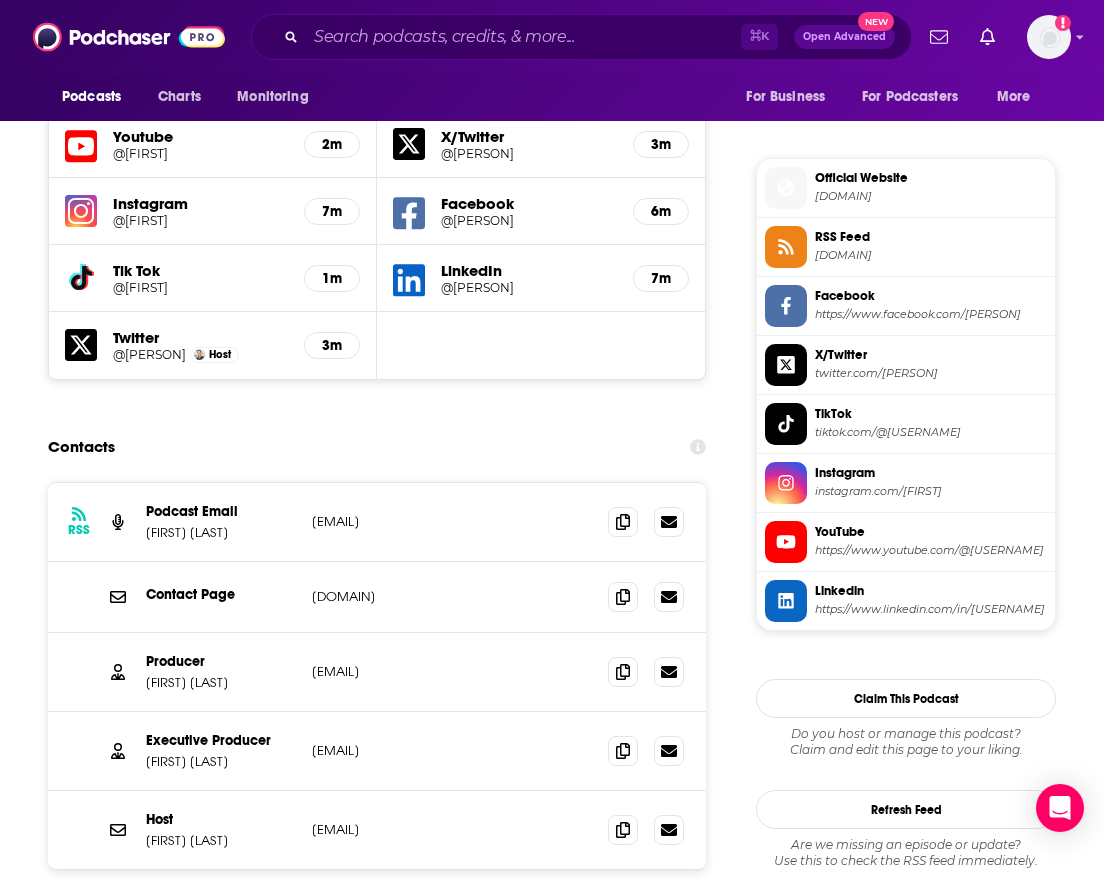 scroll, scrollTop: 1943, scrollLeft: 0, axis: vertical 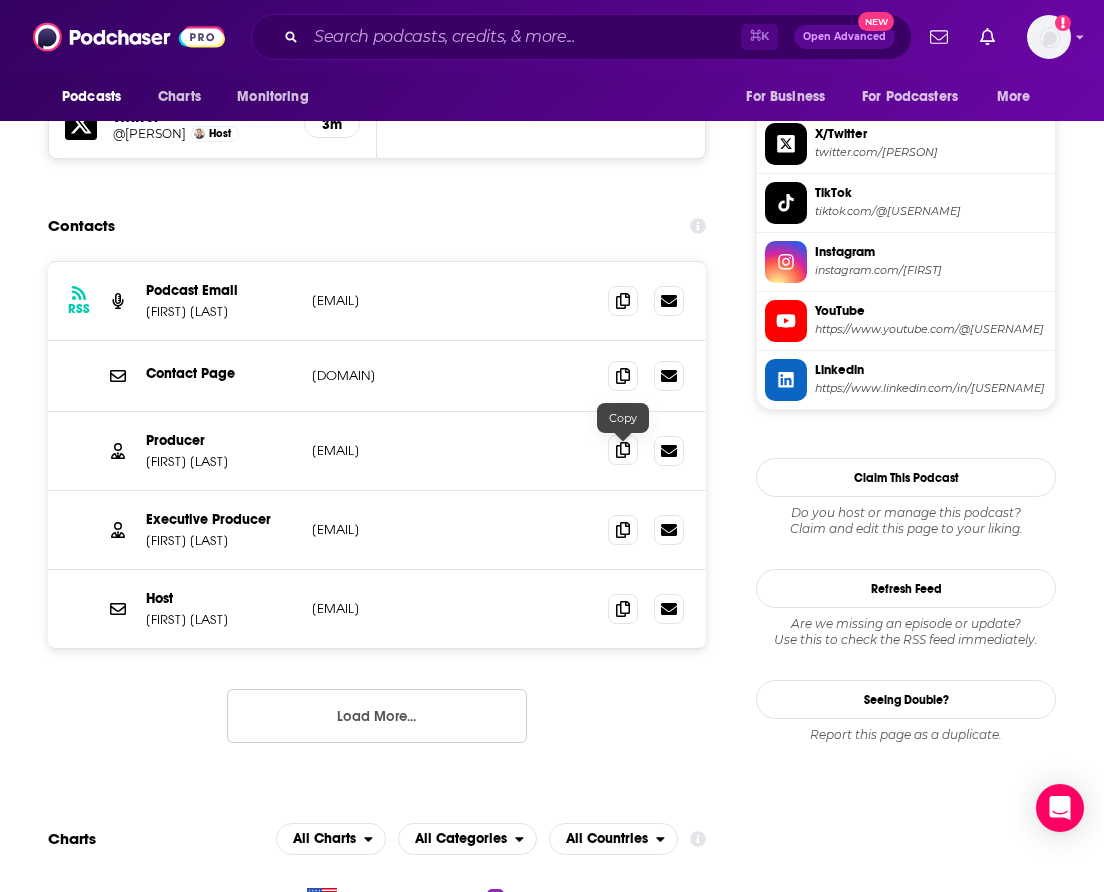 click at bounding box center [623, 450] 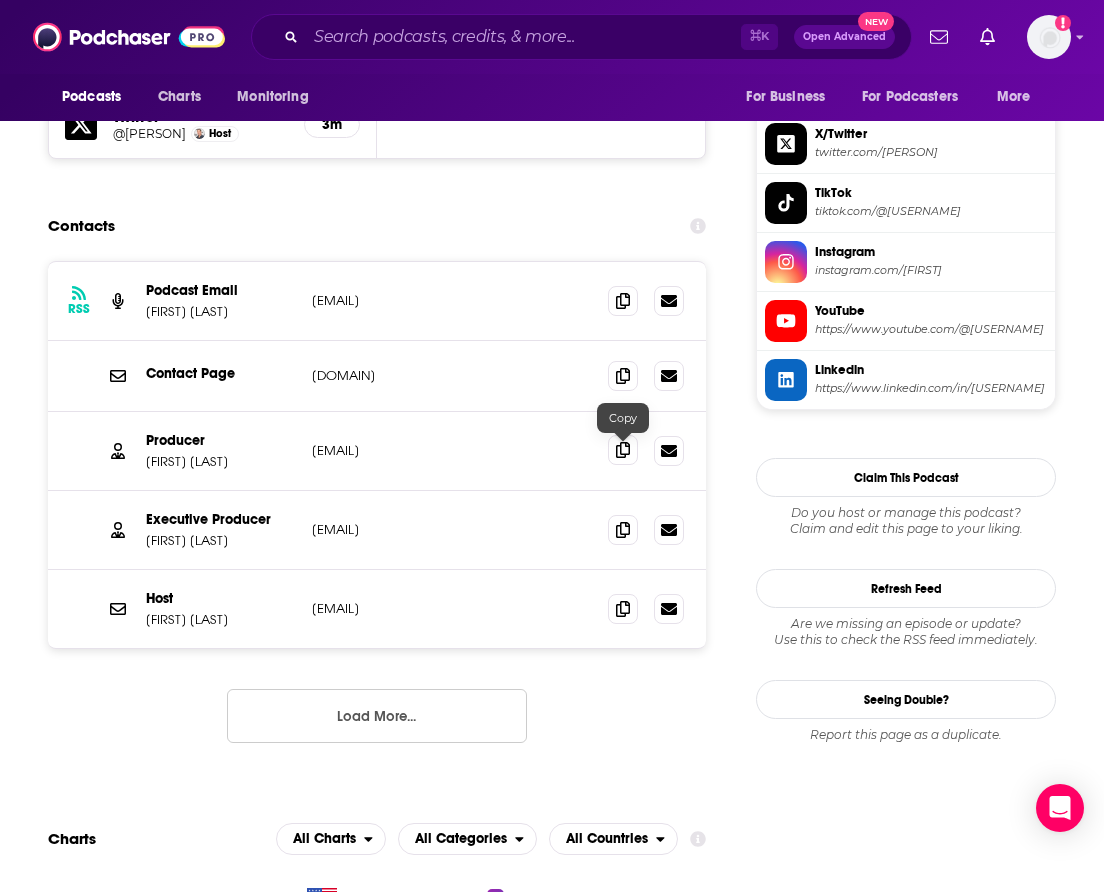 click at bounding box center [623, 450] 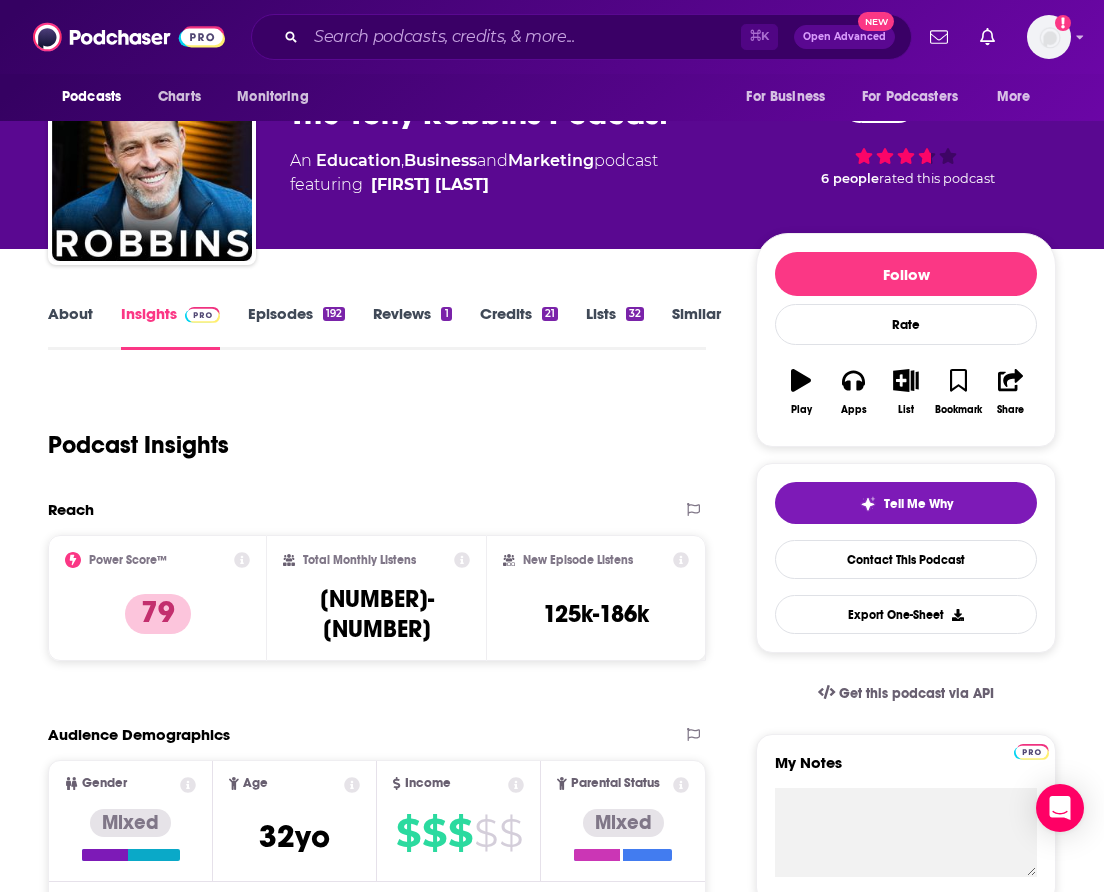 scroll, scrollTop: 0, scrollLeft: 0, axis: both 